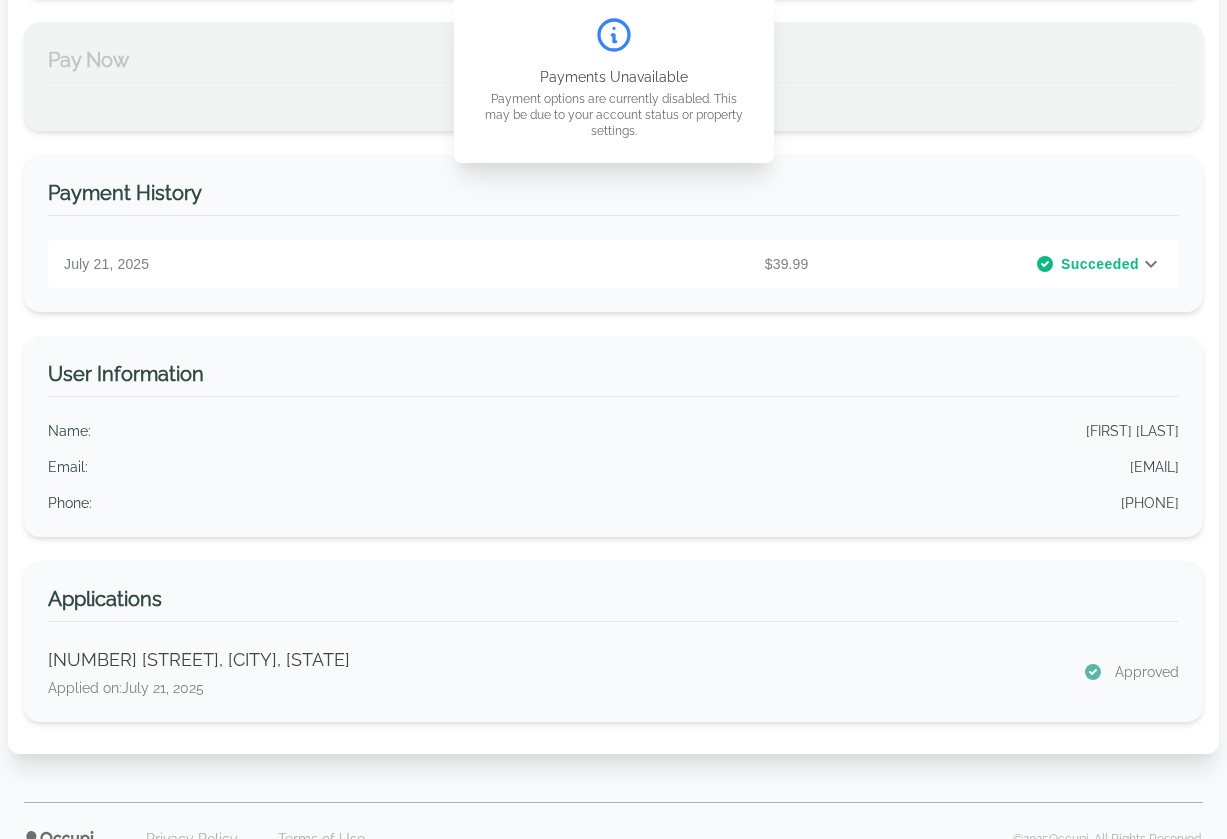 scroll, scrollTop: 411, scrollLeft: 0, axis: vertical 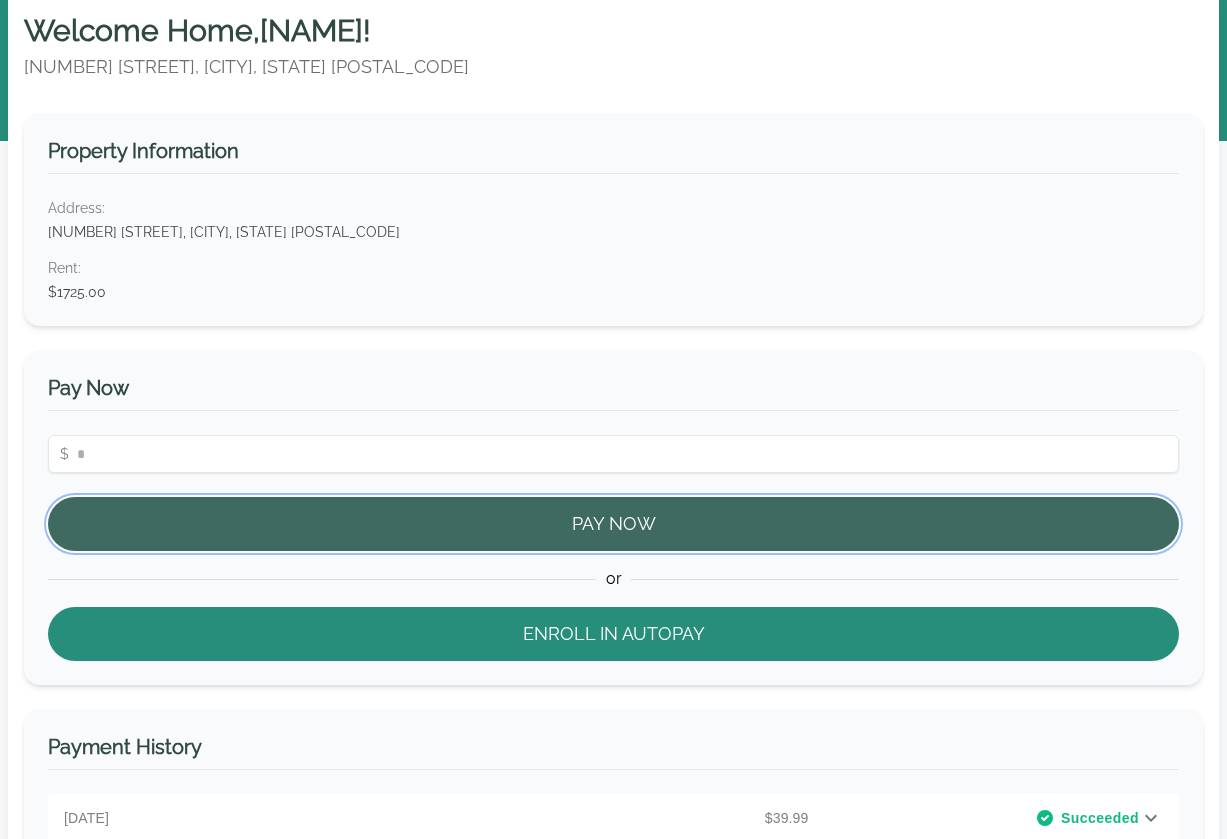 click on "Pay Now" at bounding box center [613, 524] 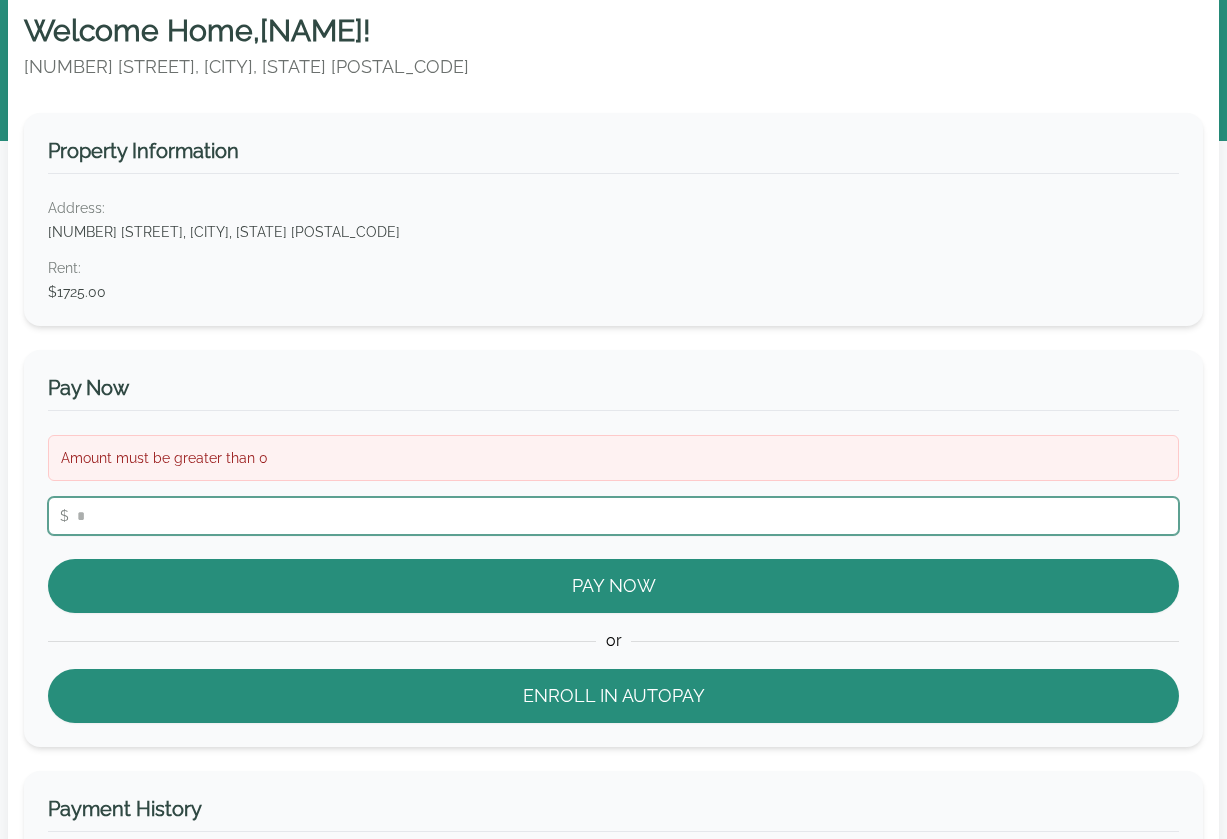 click at bounding box center [613, 516] 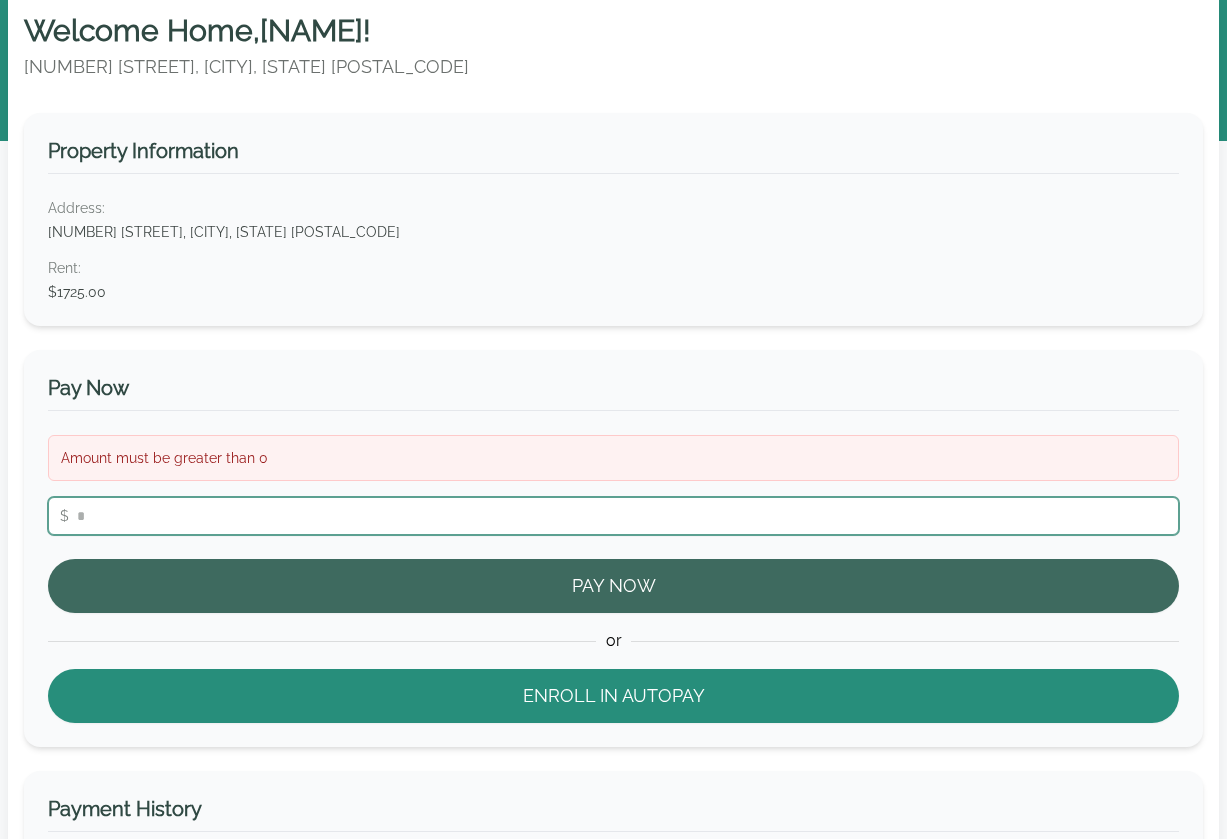 type on "**" 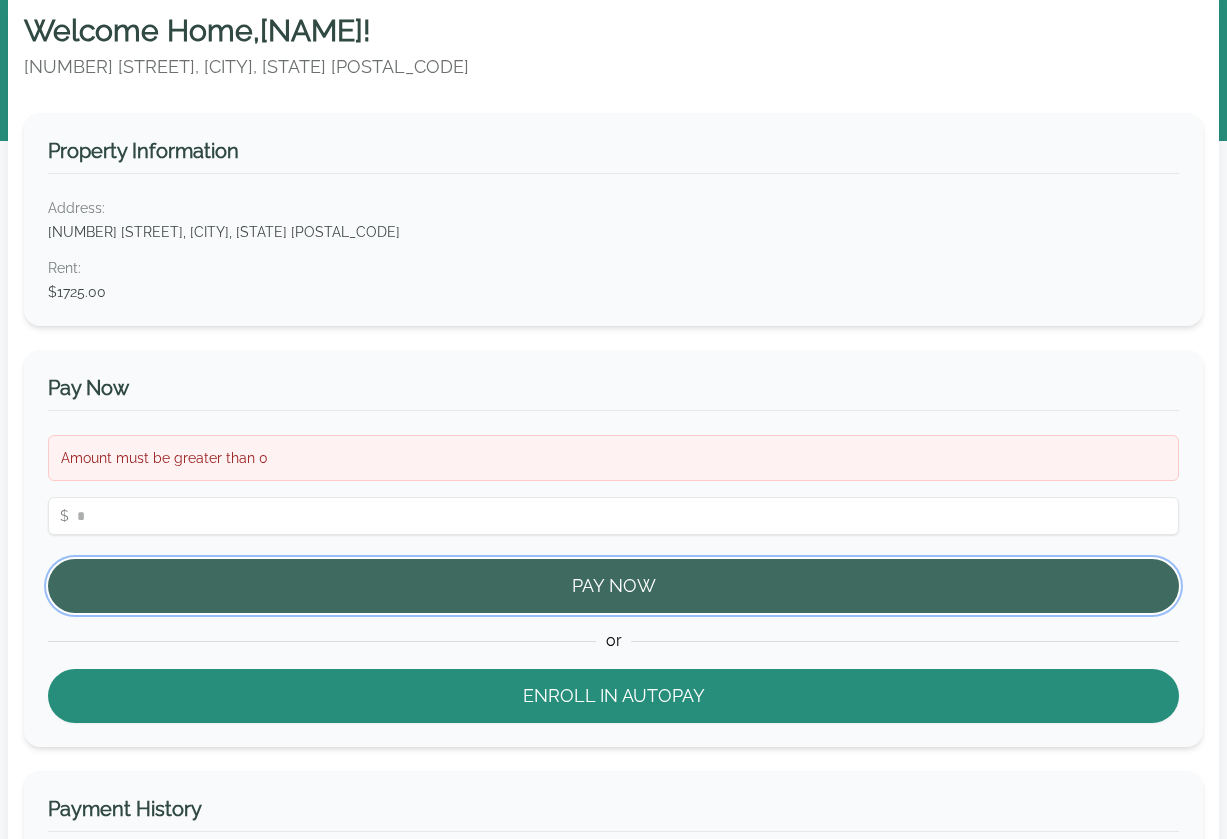 click on "Pay Now" at bounding box center [613, 586] 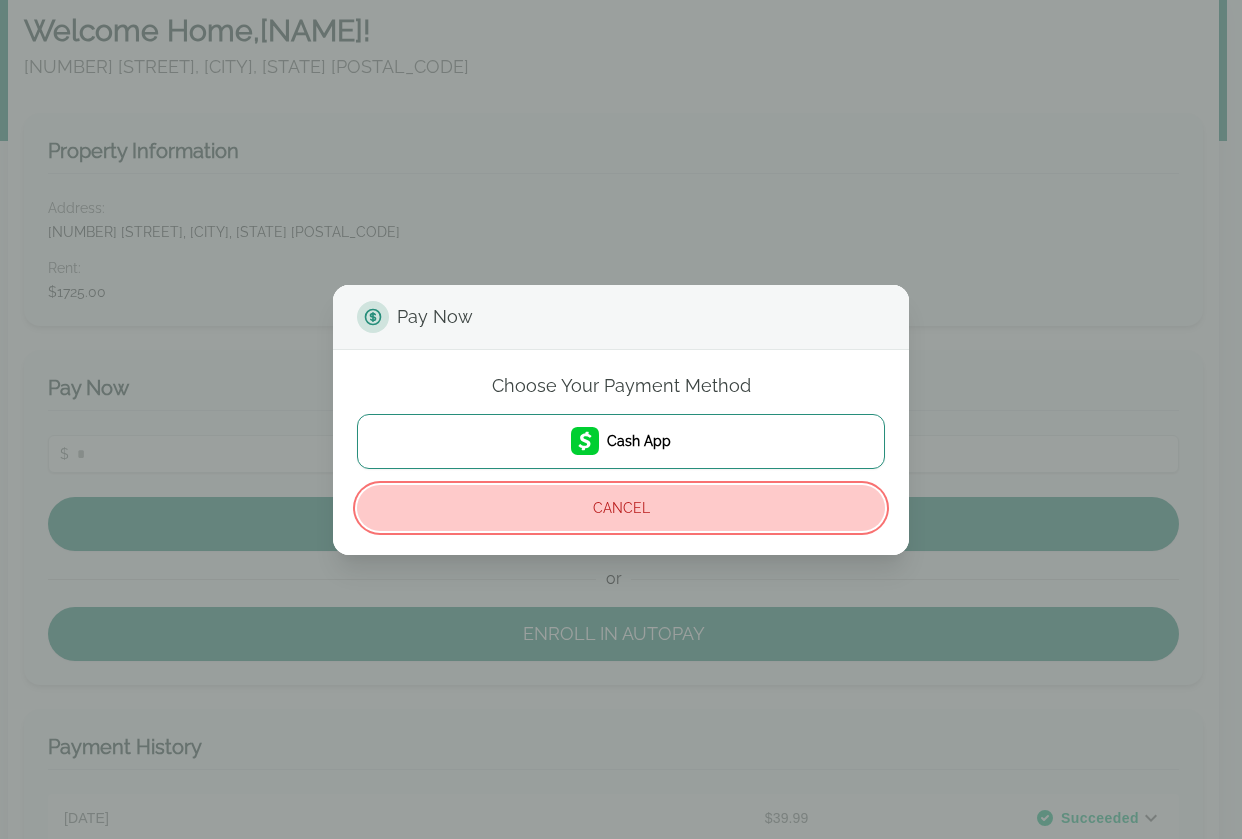 click on "Cancel" at bounding box center [621, 508] 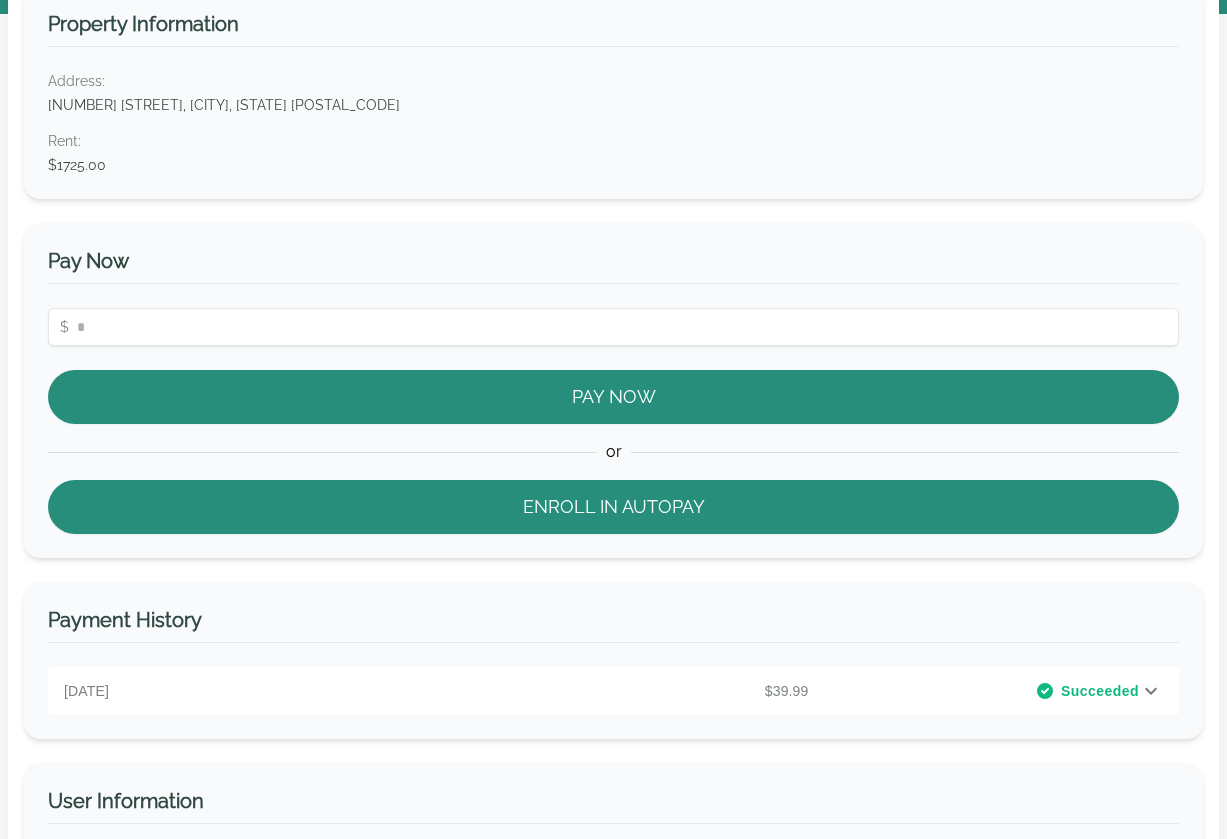 scroll, scrollTop: 243, scrollLeft: 0, axis: vertical 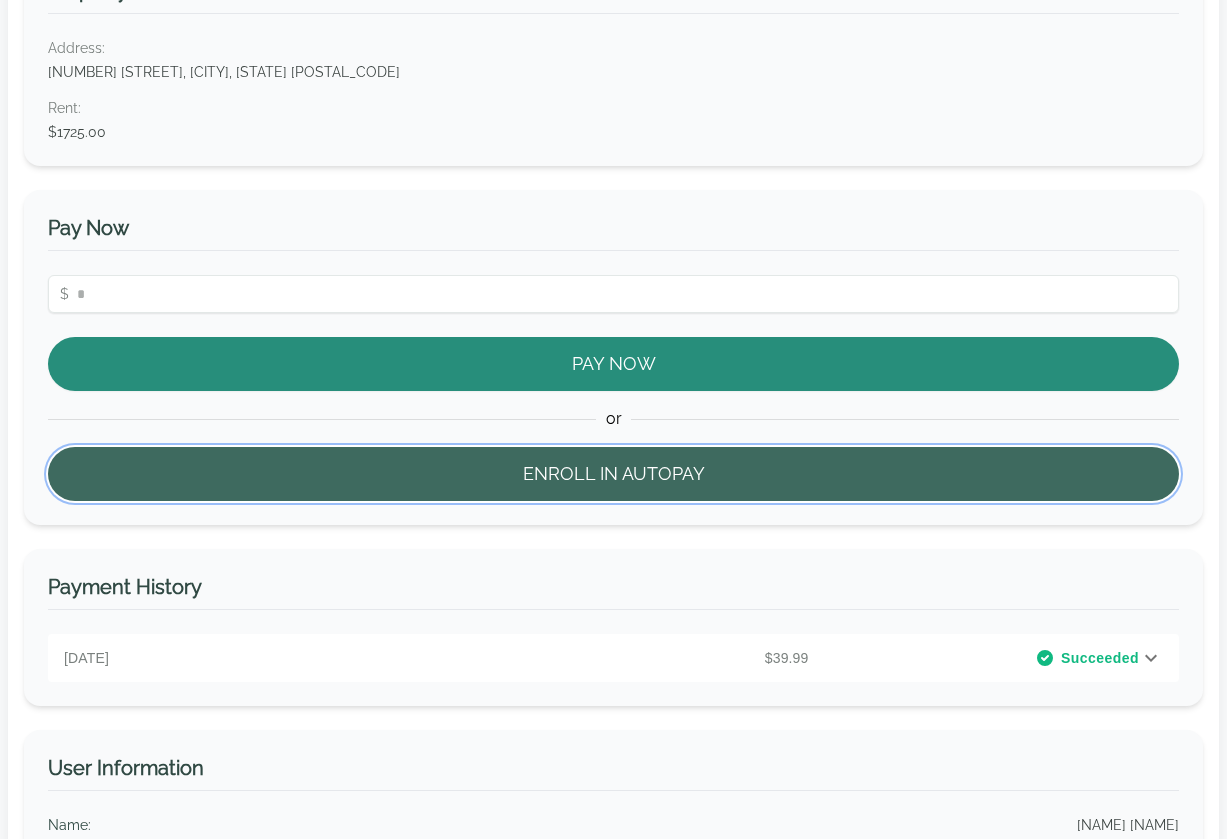 click on "Enroll in Autopay" at bounding box center [613, 474] 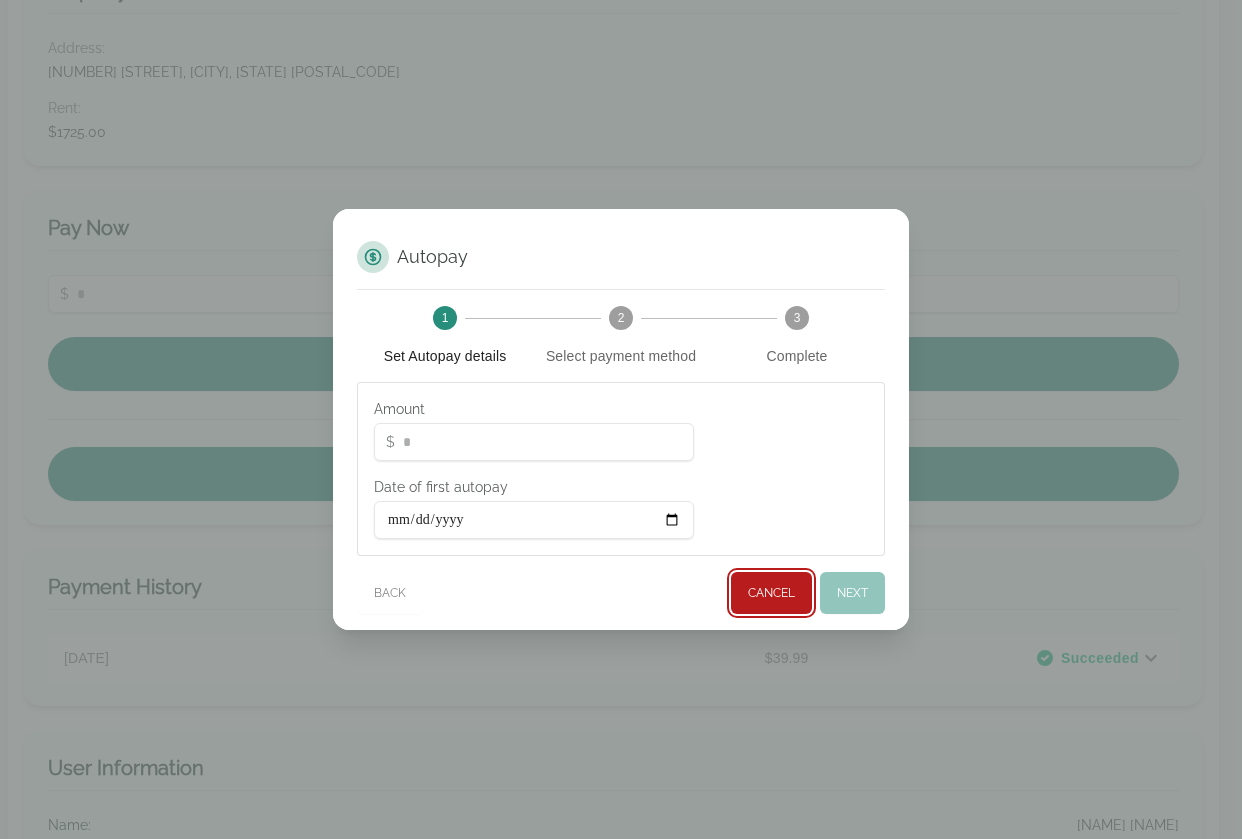 click on "Cancel" at bounding box center (771, 593) 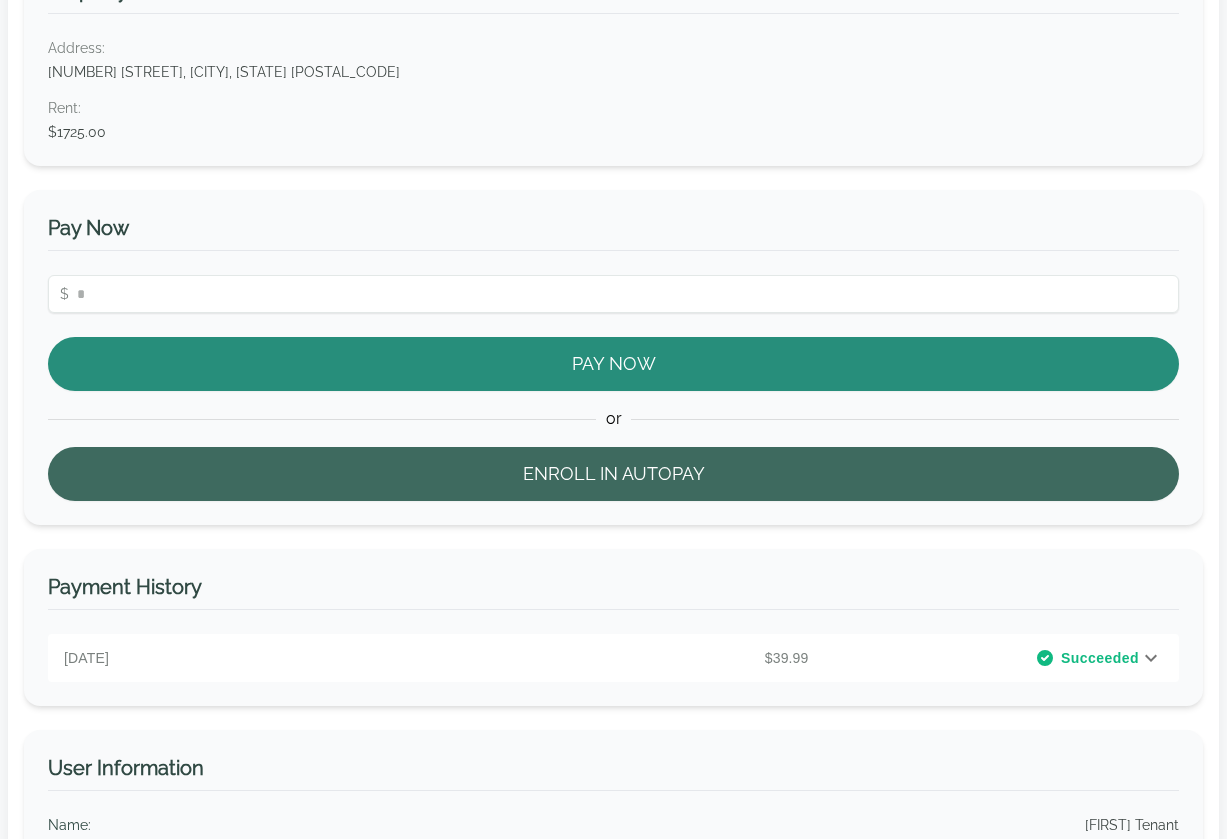 scroll, scrollTop: 0, scrollLeft: 0, axis: both 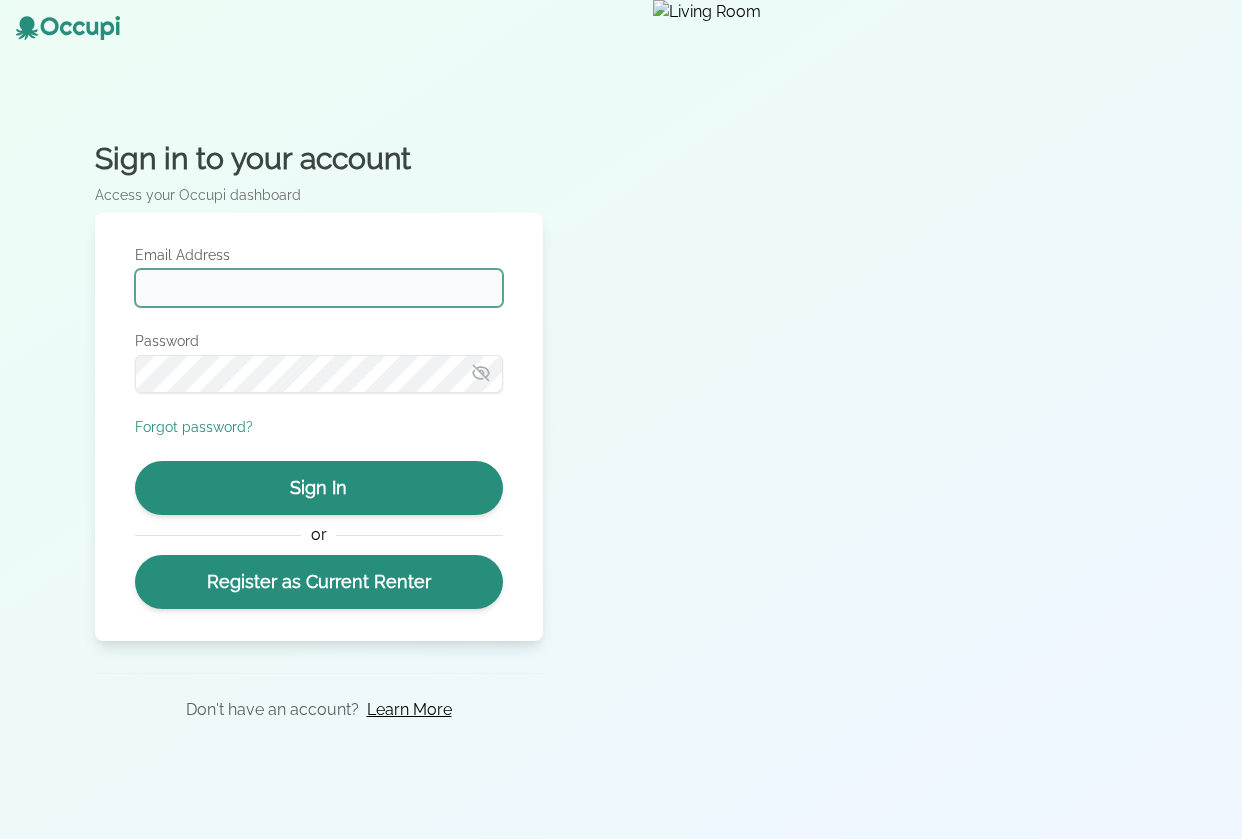 click on "Email Address" at bounding box center [319, 288] 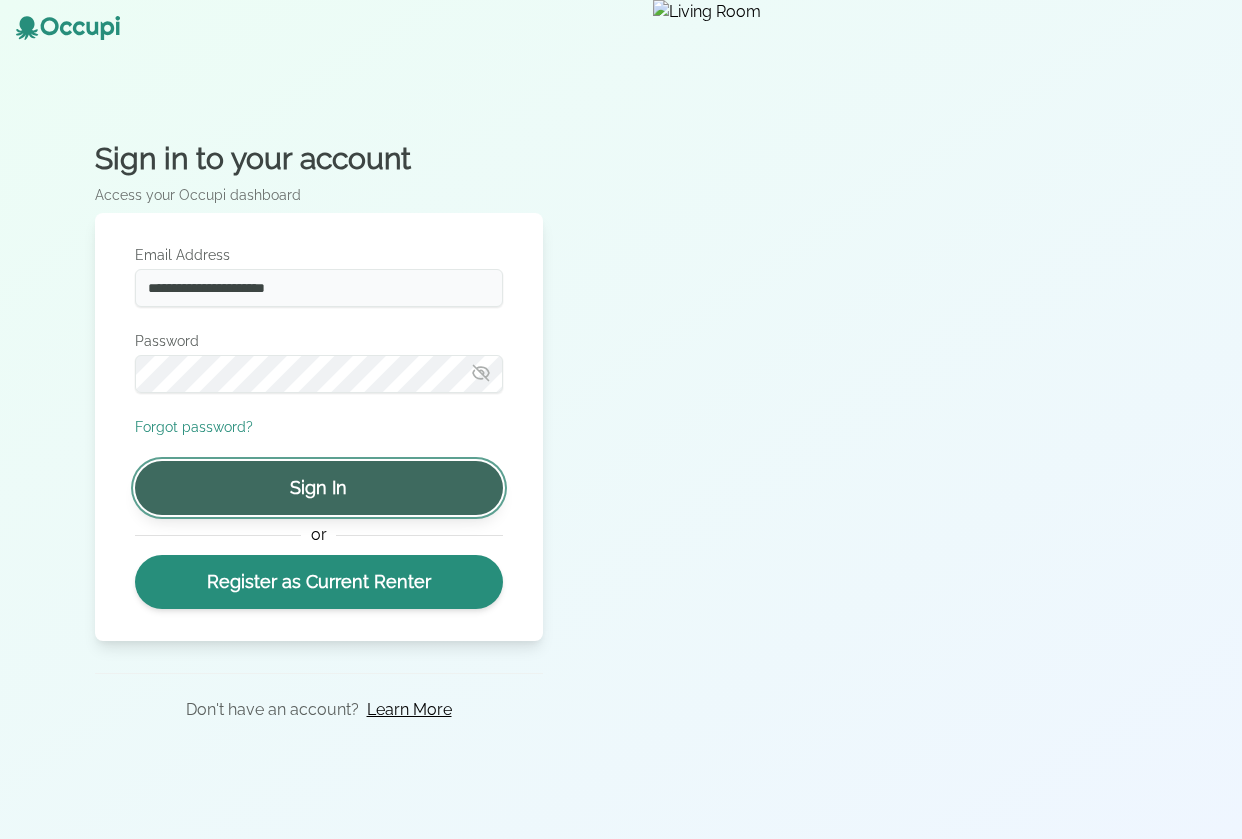 click on "Sign In" at bounding box center (319, 488) 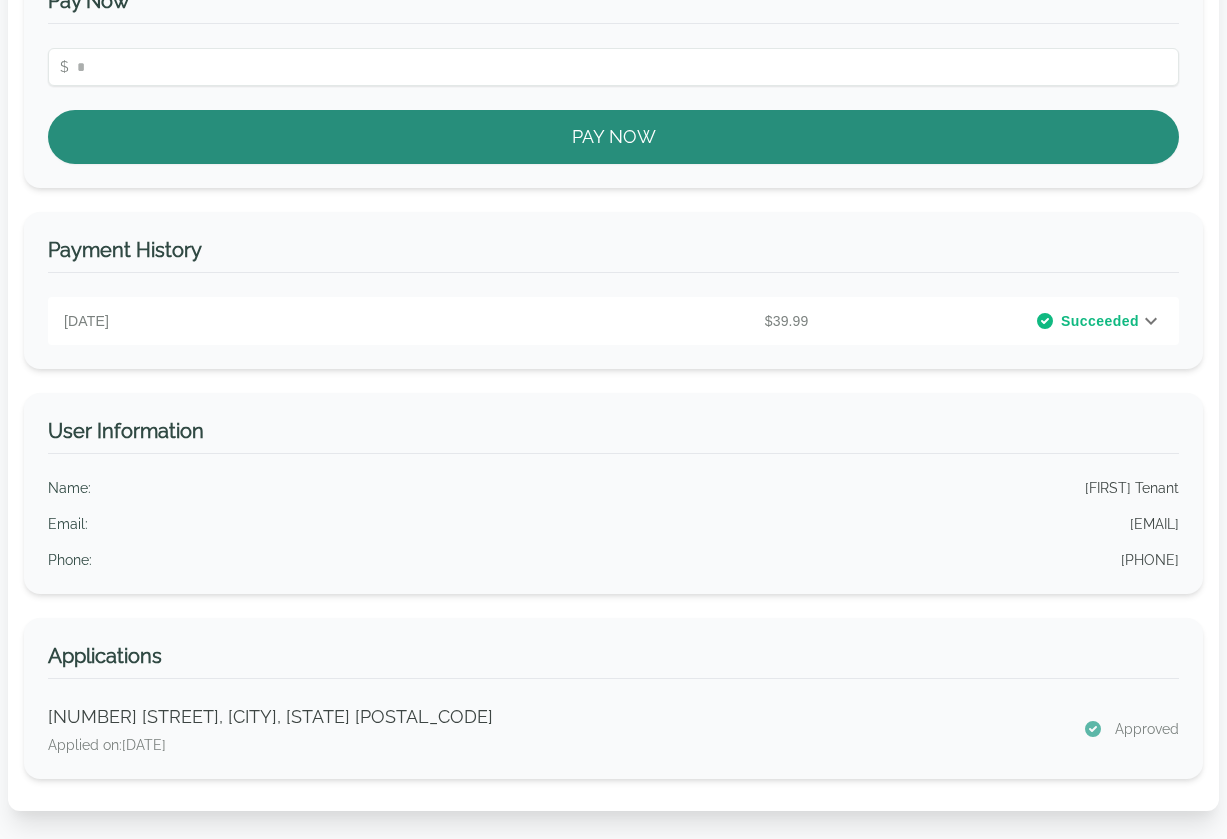 scroll, scrollTop: 483, scrollLeft: 0, axis: vertical 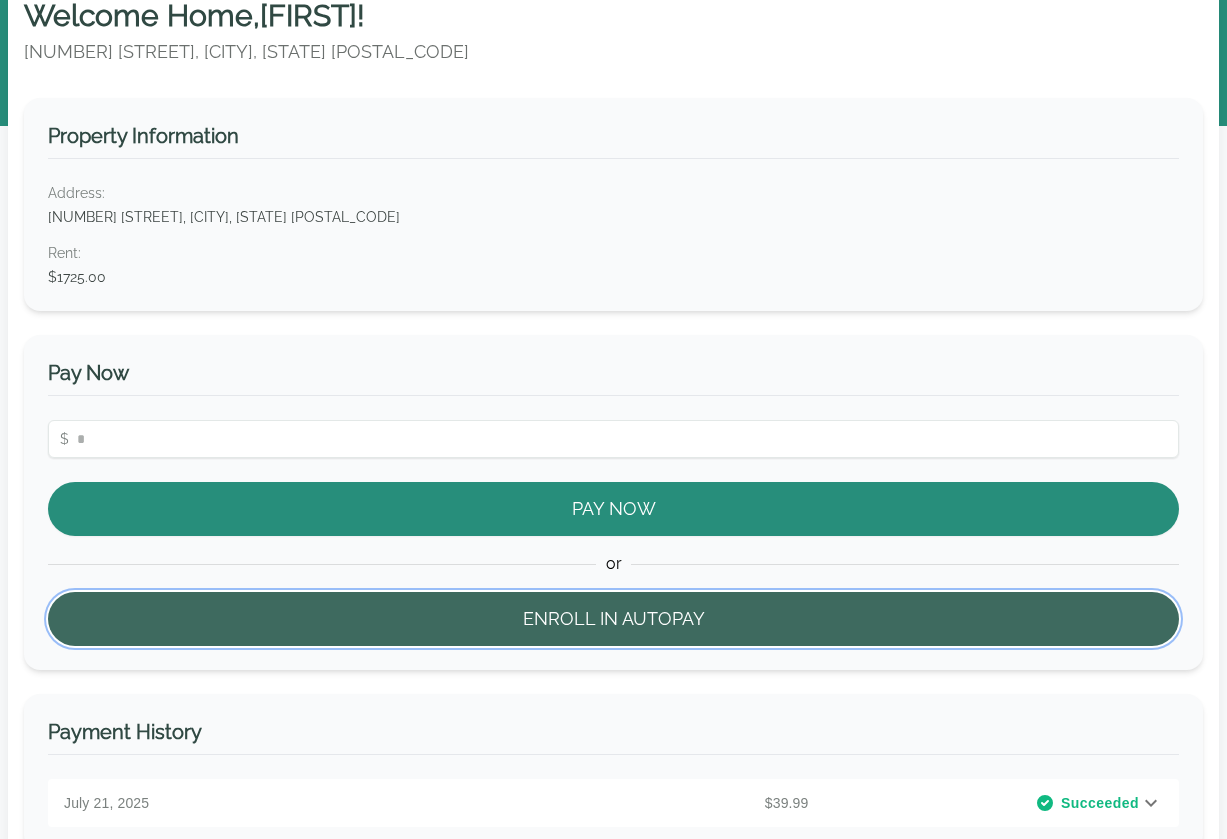 click on "Enroll in Autopay" at bounding box center (613, 619) 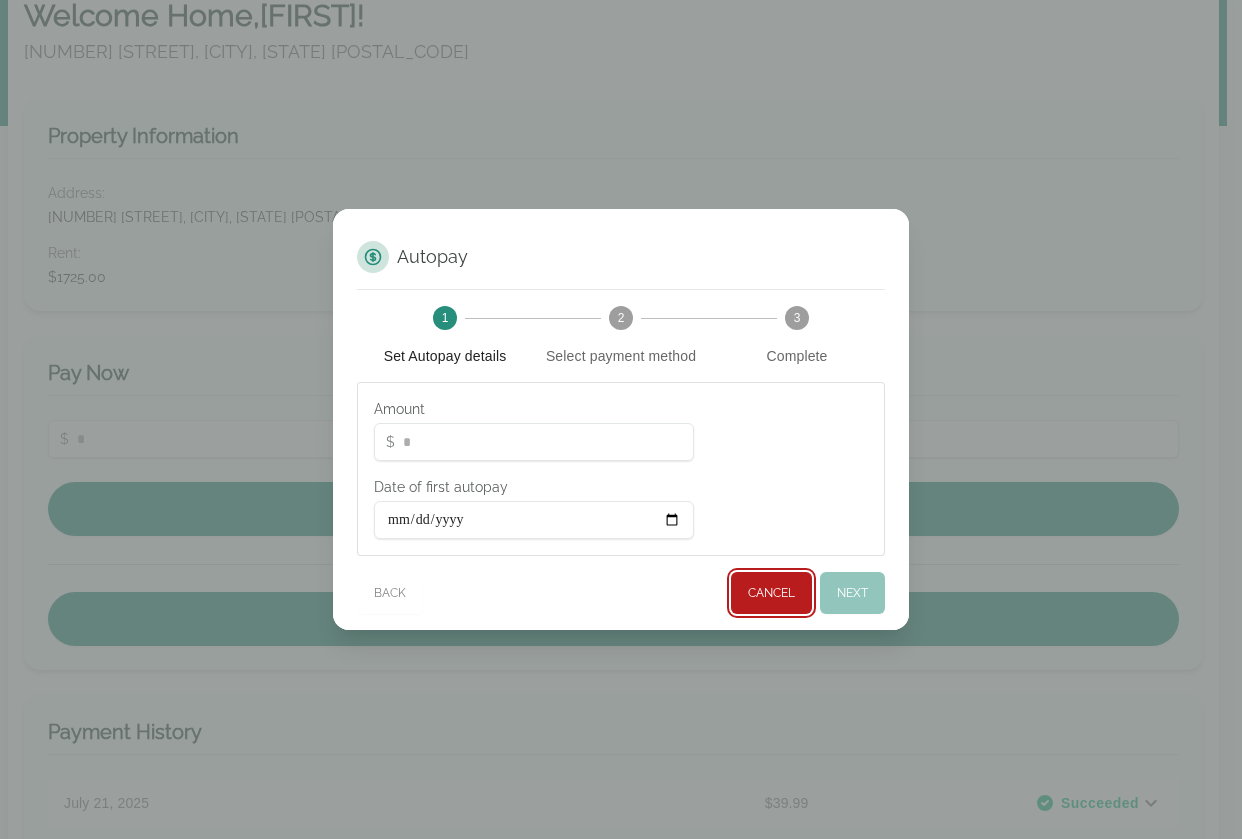 click on "Cancel" at bounding box center [771, 593] 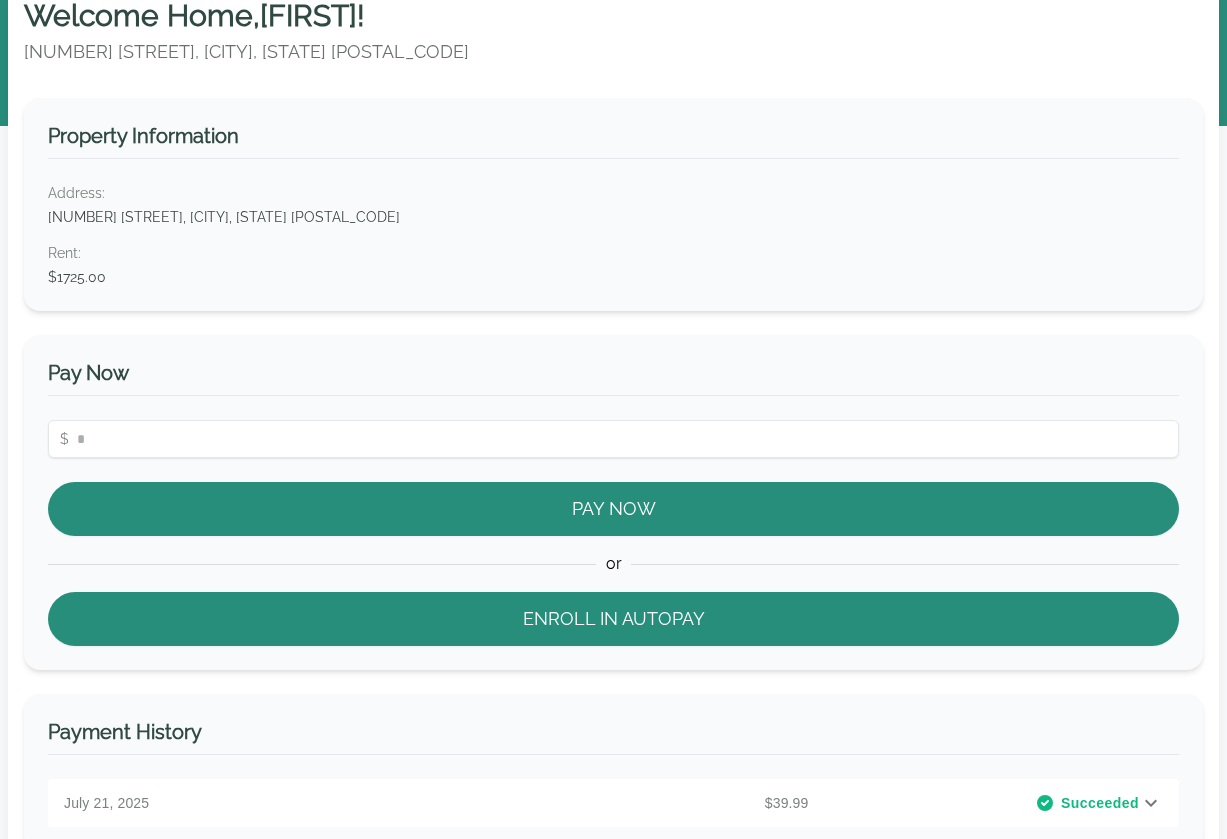 click on "[NUMBER] [STREET], [CITY], [STATE] [POSTAL_CODE]" at bounding box center (613, 217) 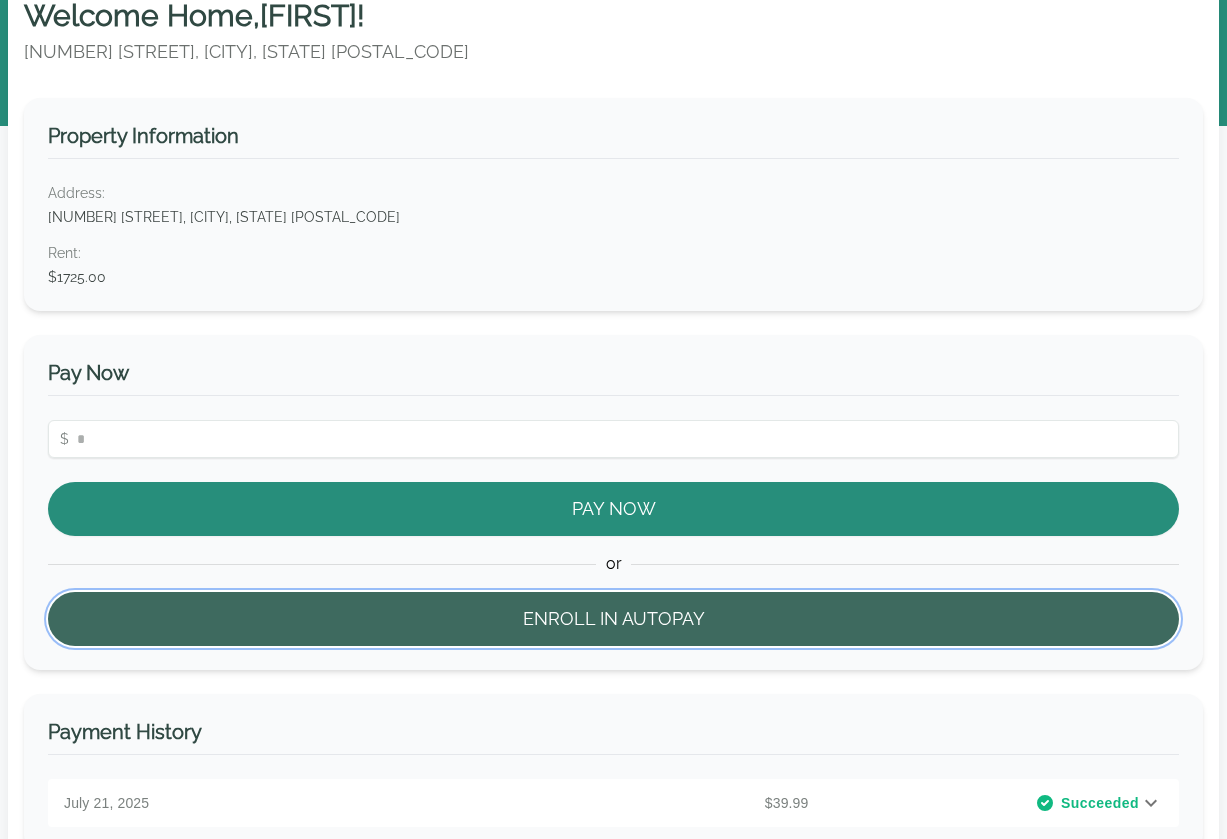 click on "Enroll in Autopay" at bounding box center [613, 619] 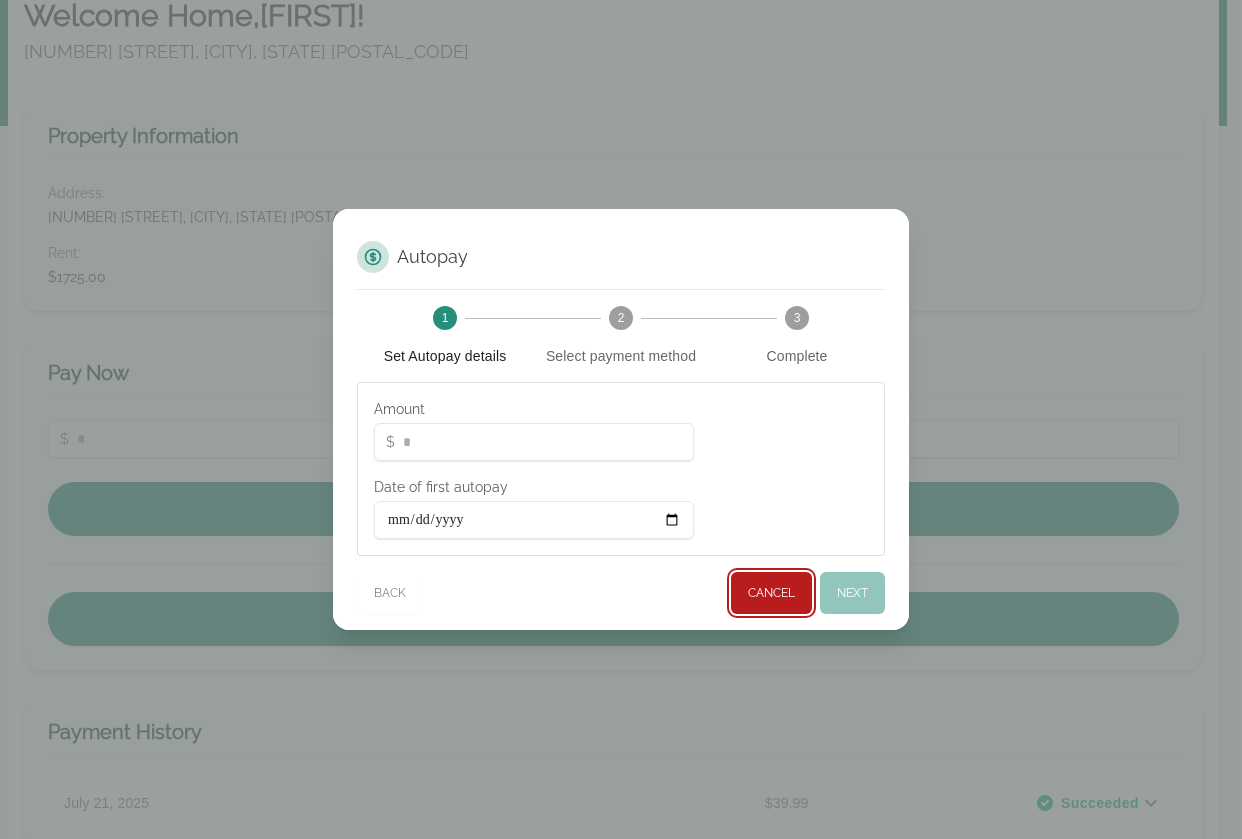 click on "Cancel" at bounding box center (771, 593) 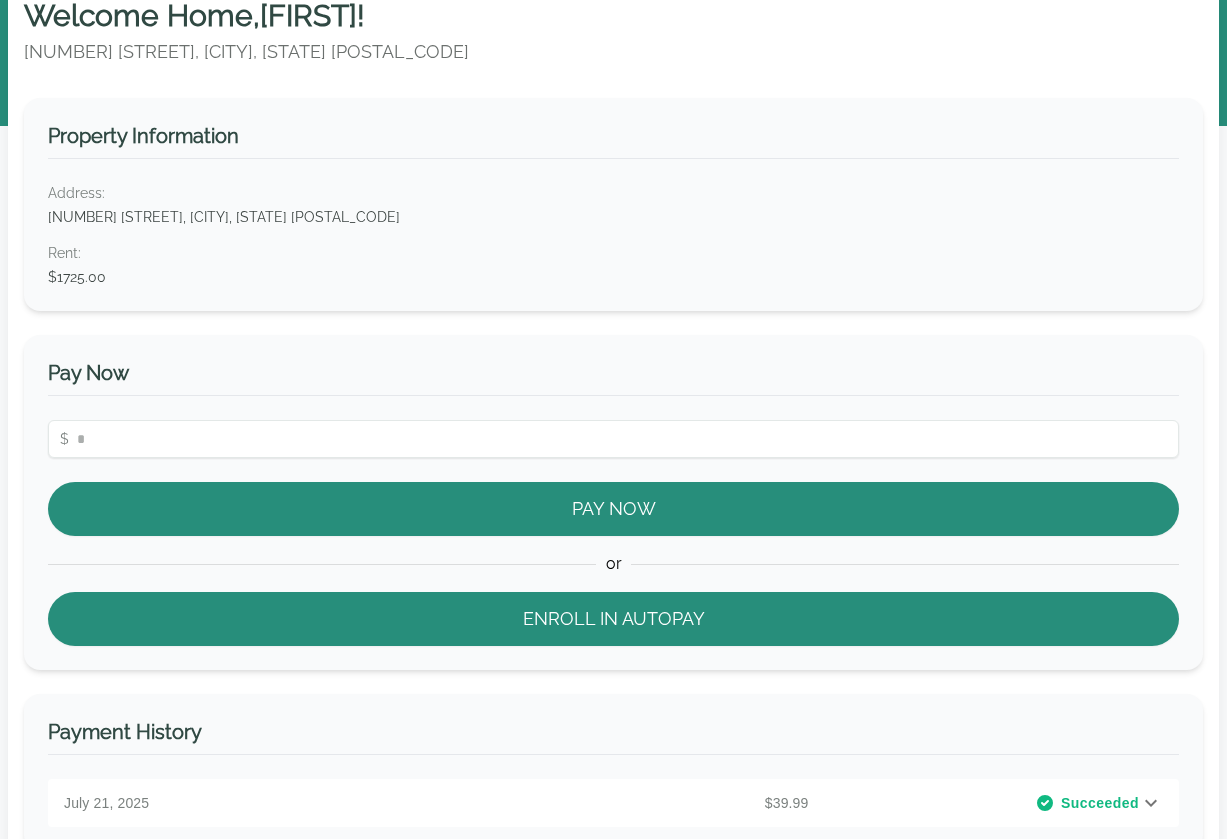 click on "Rent :" at bounding box center [613, 253] 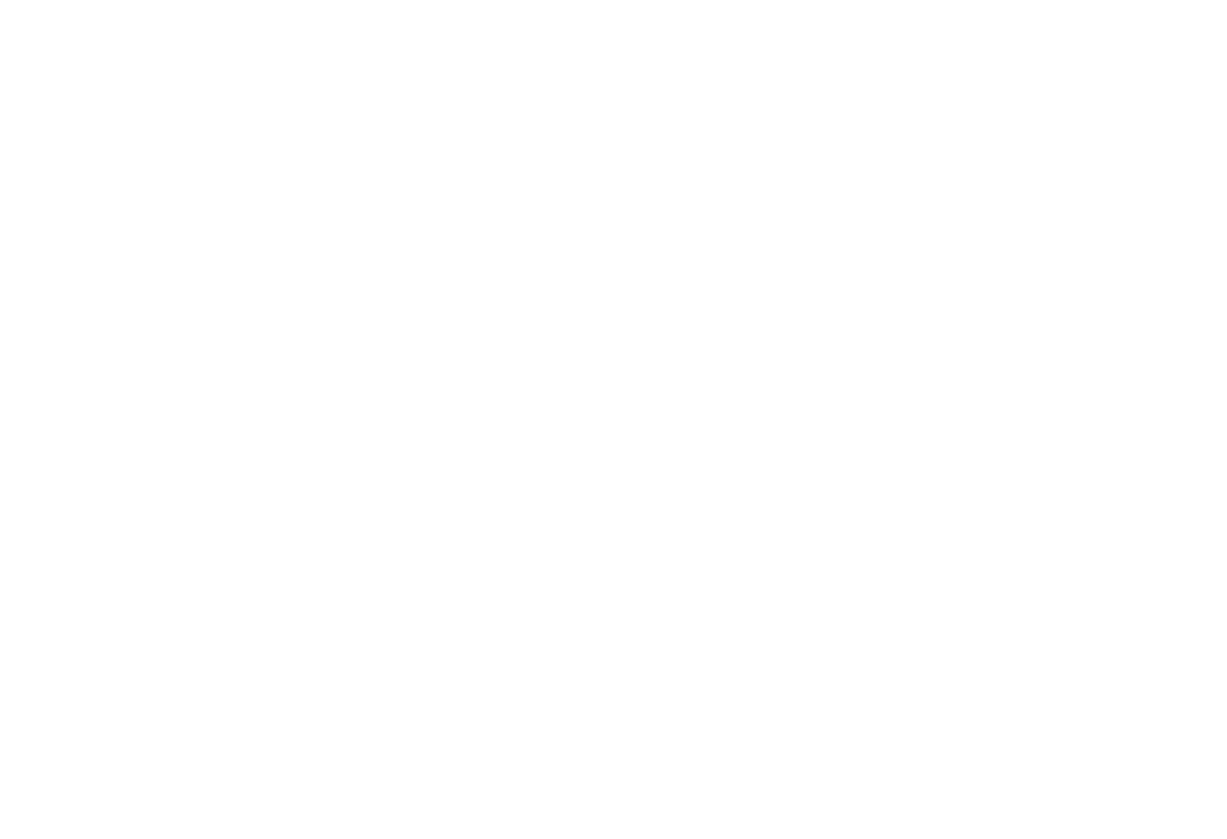 scroll, scrollTop: 98, scrollLeft: 0, axis: vertical 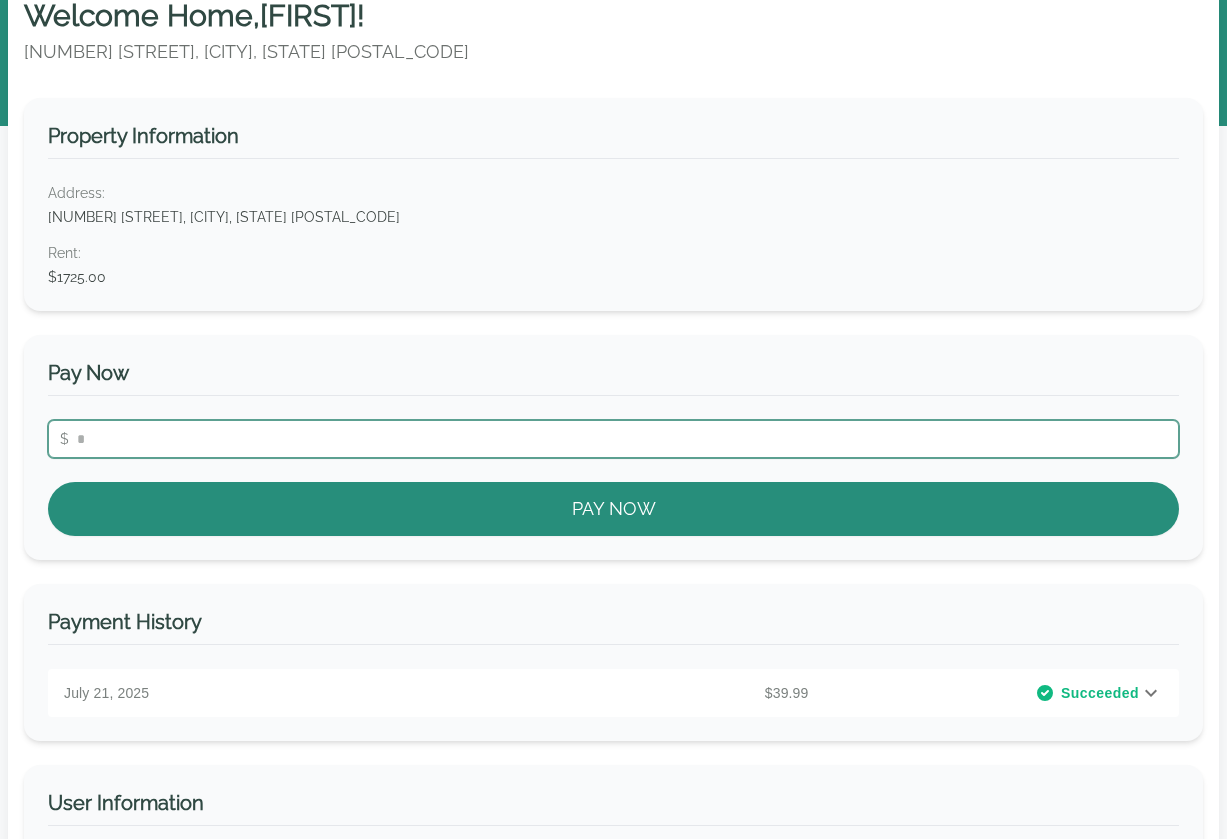 click at bounding box center [613, 439] 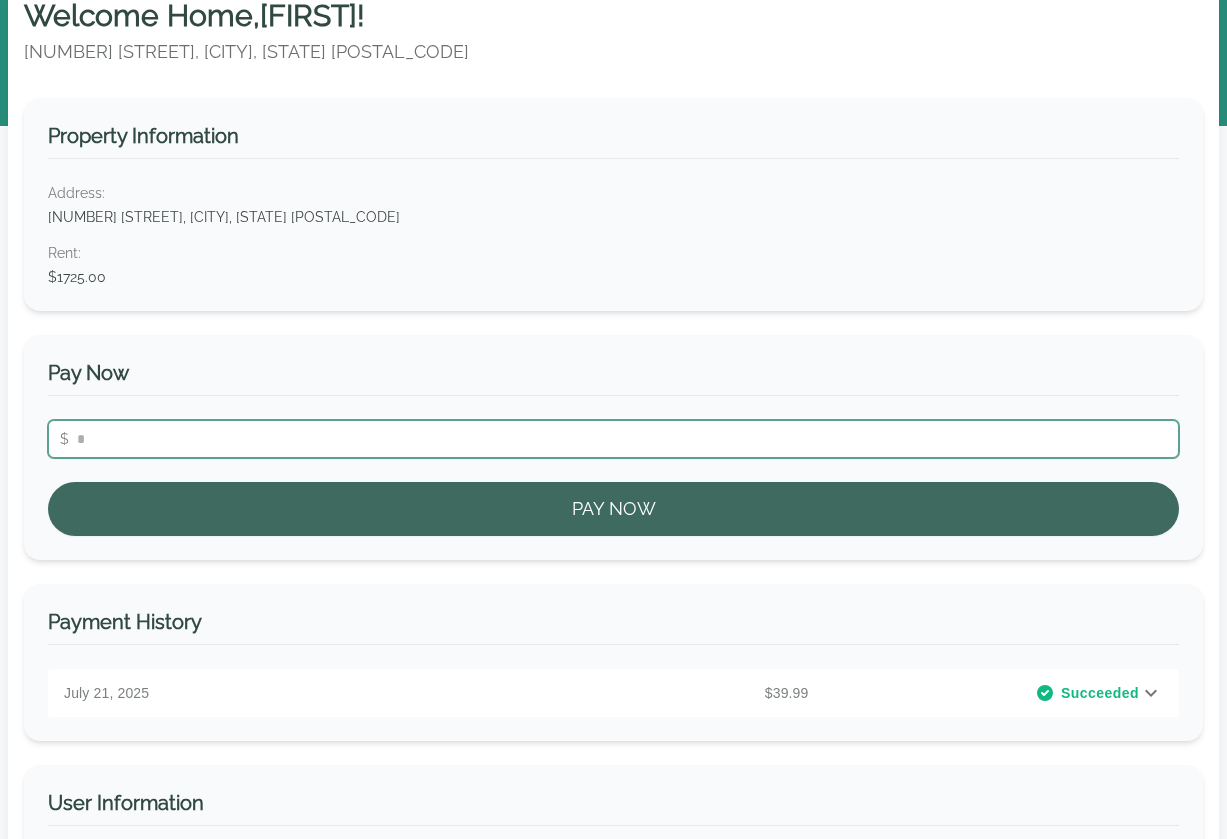 type on "*" 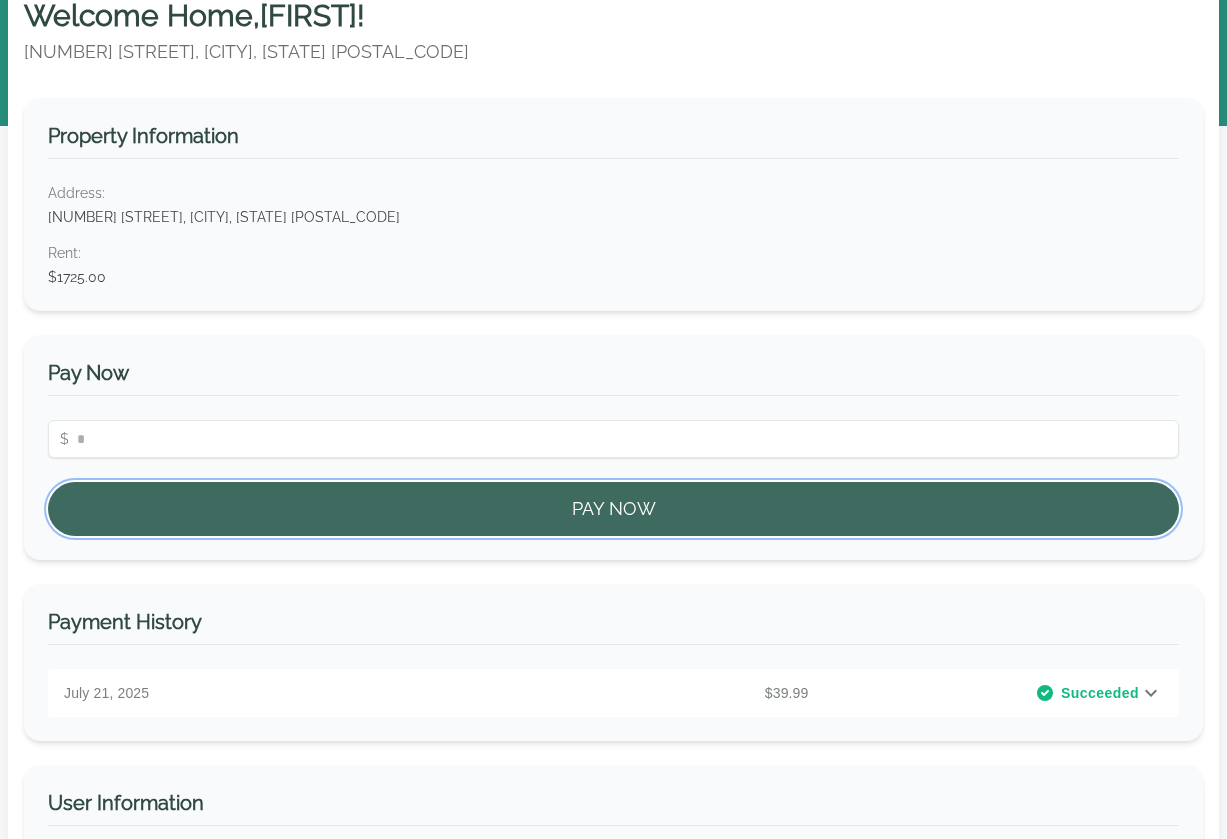 click on "Pay Now" at bounding box center (613, 509) 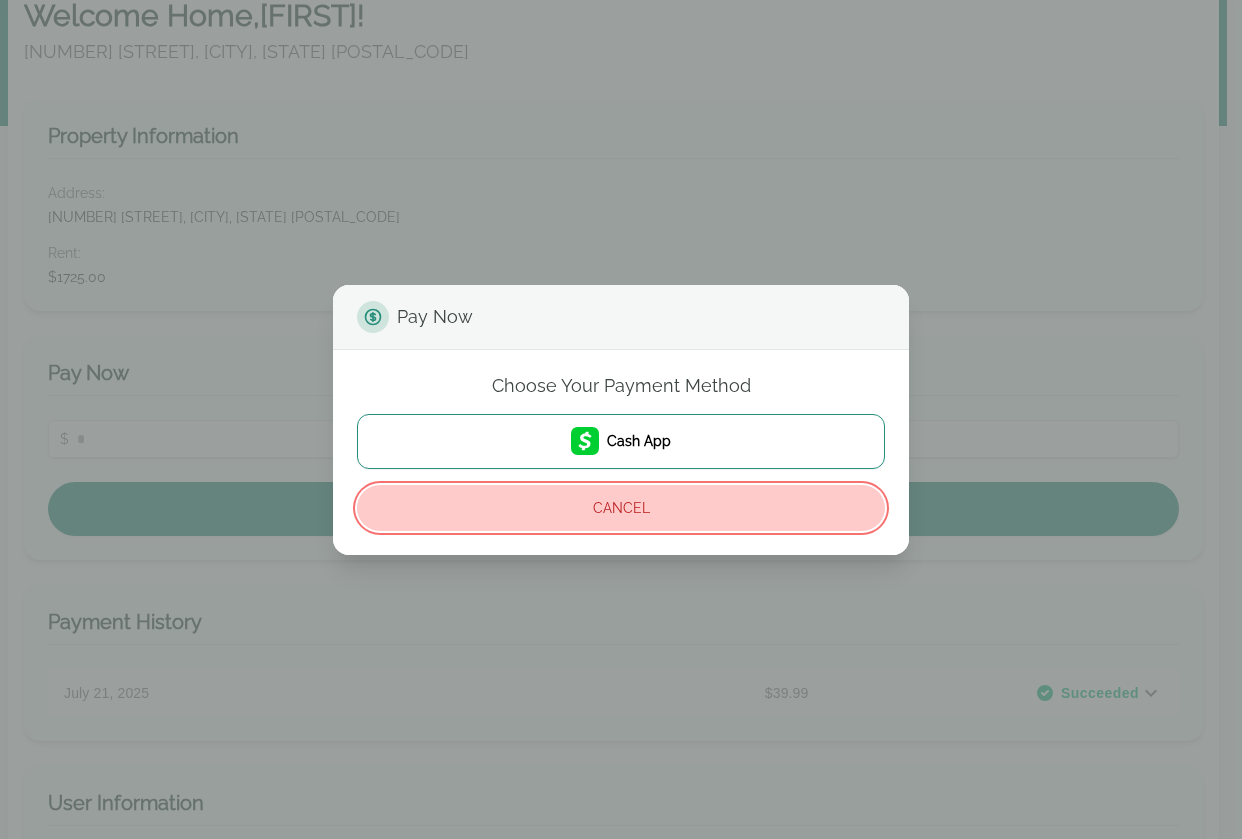 click on "Cancel" at bounding box center [621, 508] 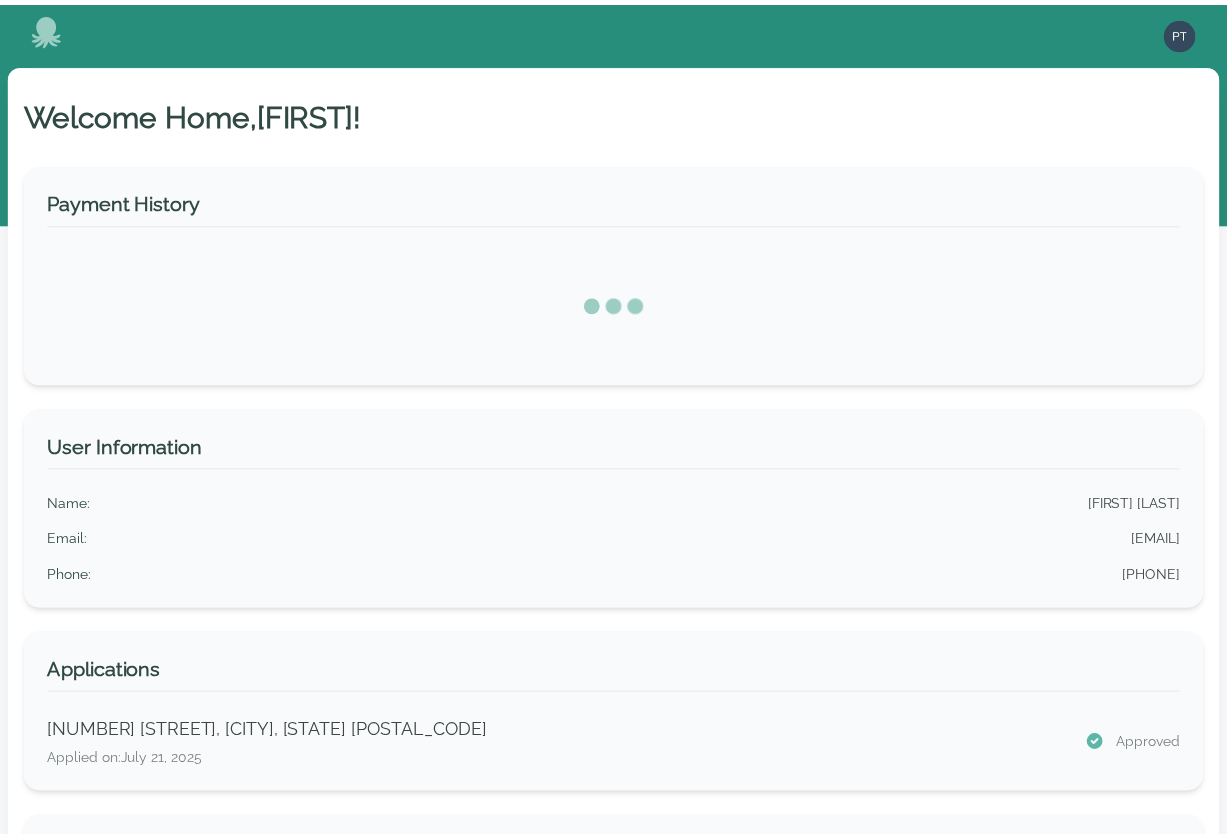 scroll, scrollTop: 98, scrollLeft: 0, axis: vertical 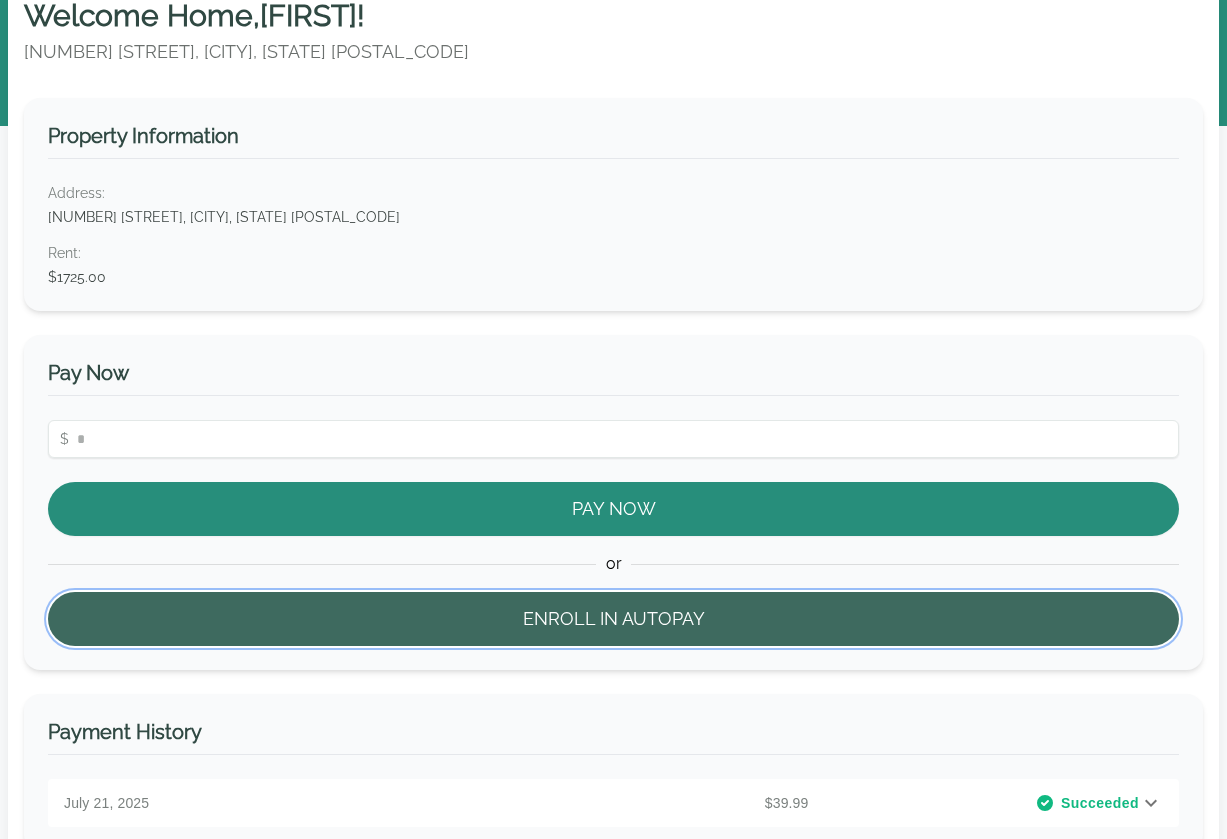 click on "Enroll in Autopay" at bounding box center (613, 619) 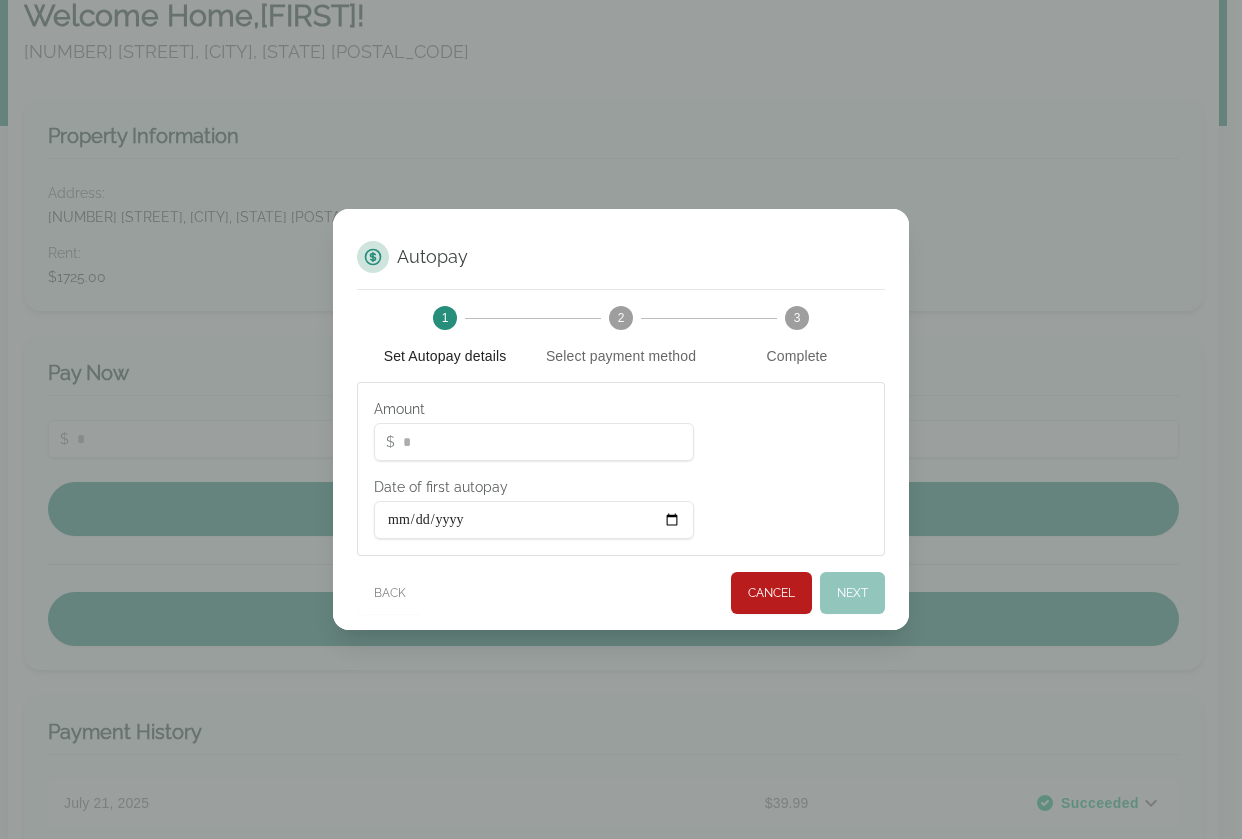 drag, startPoint x: 487, startPoint y: 444, endPoint x: 388, endPoint y: 436, distance: 99.32271 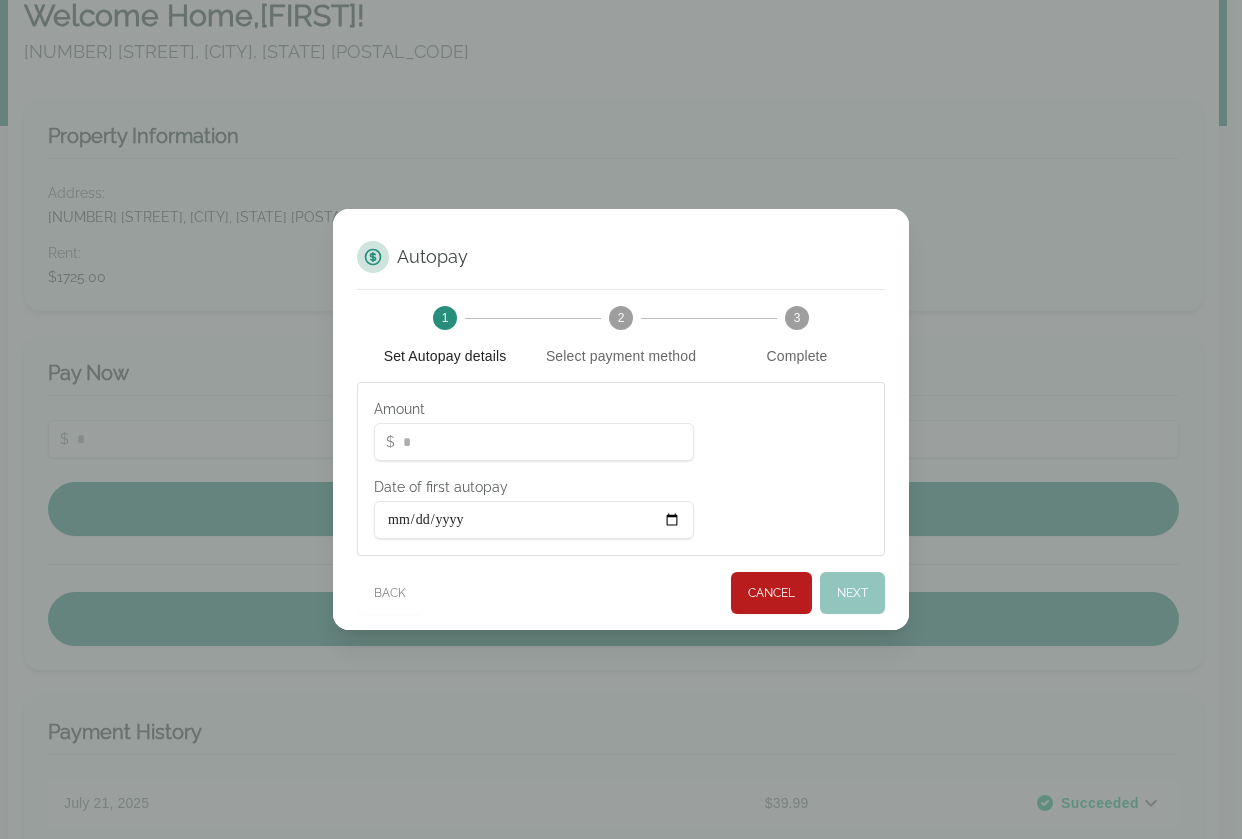 type on "**" 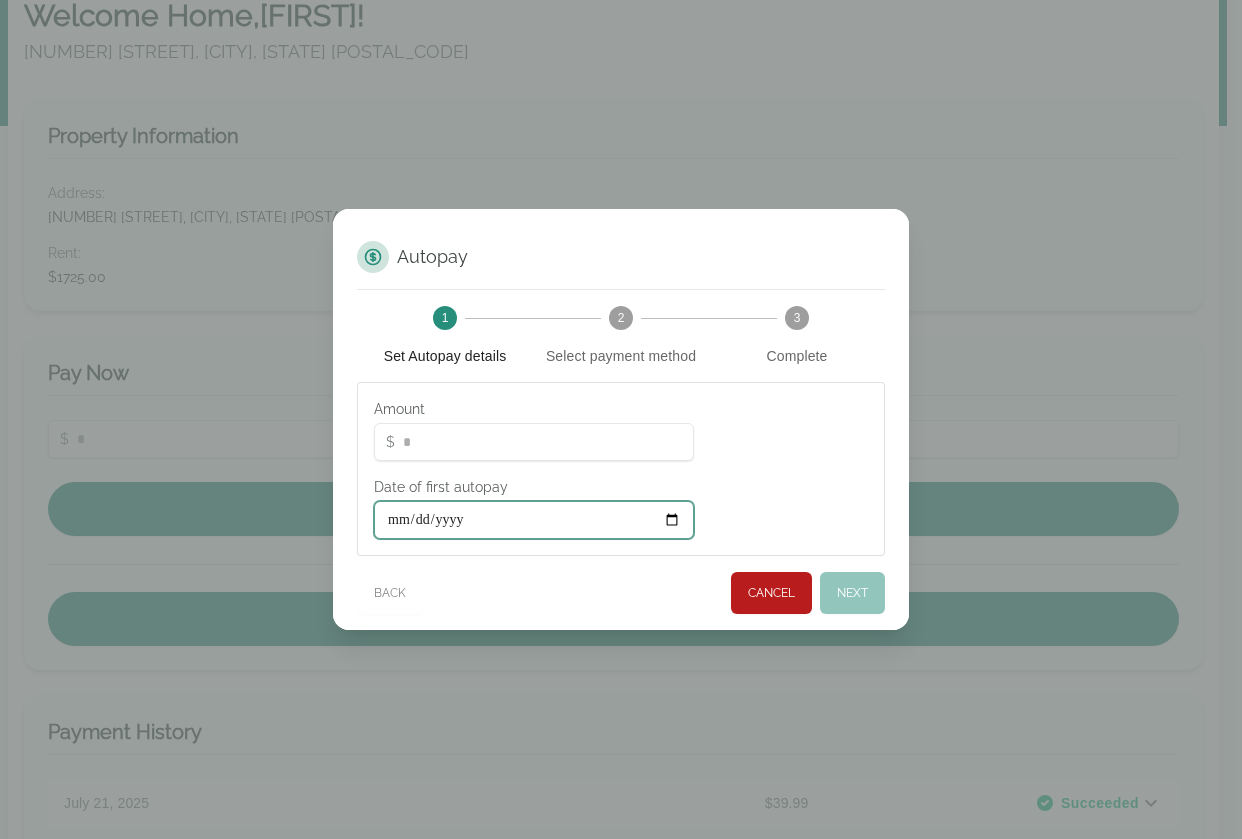 click on "Date of first autopay" at bounding box center (534, 520) 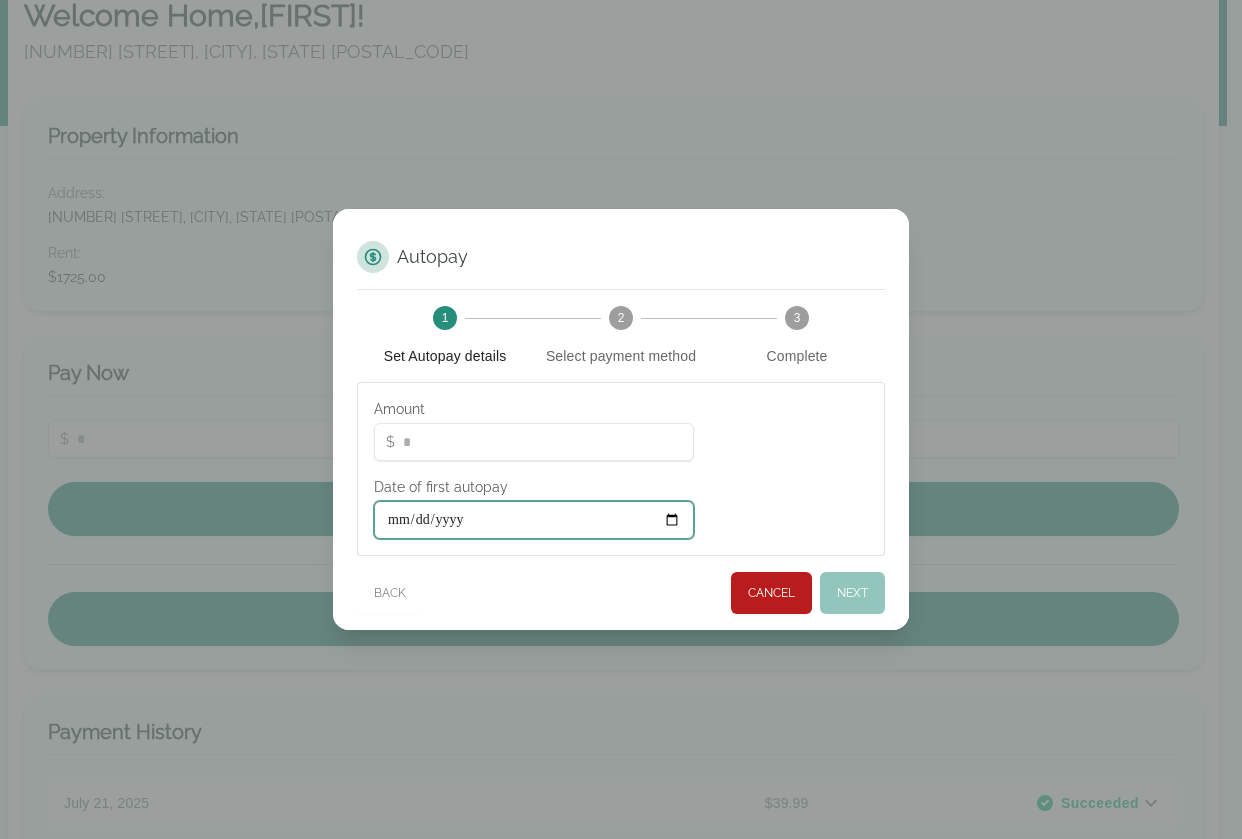 type on "**********" 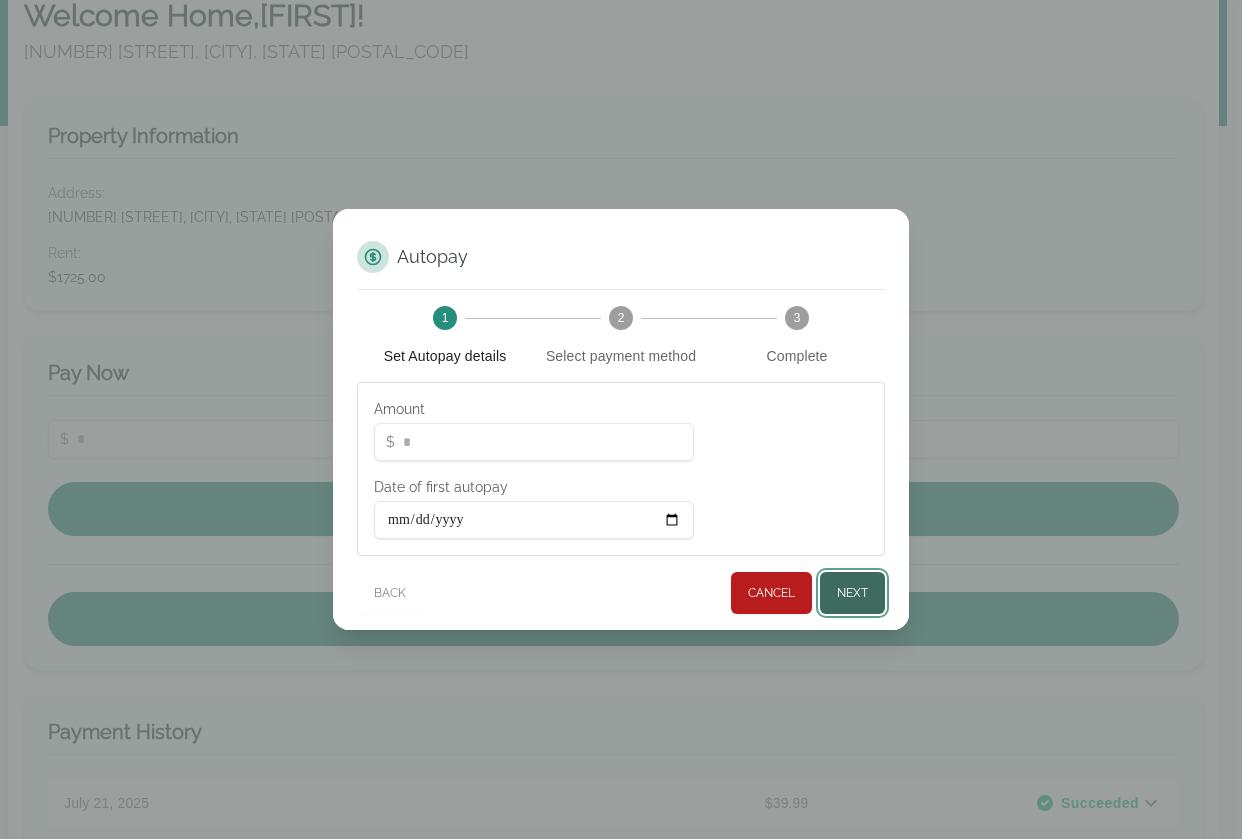 click on "Next" at bounding box center (852, 593) 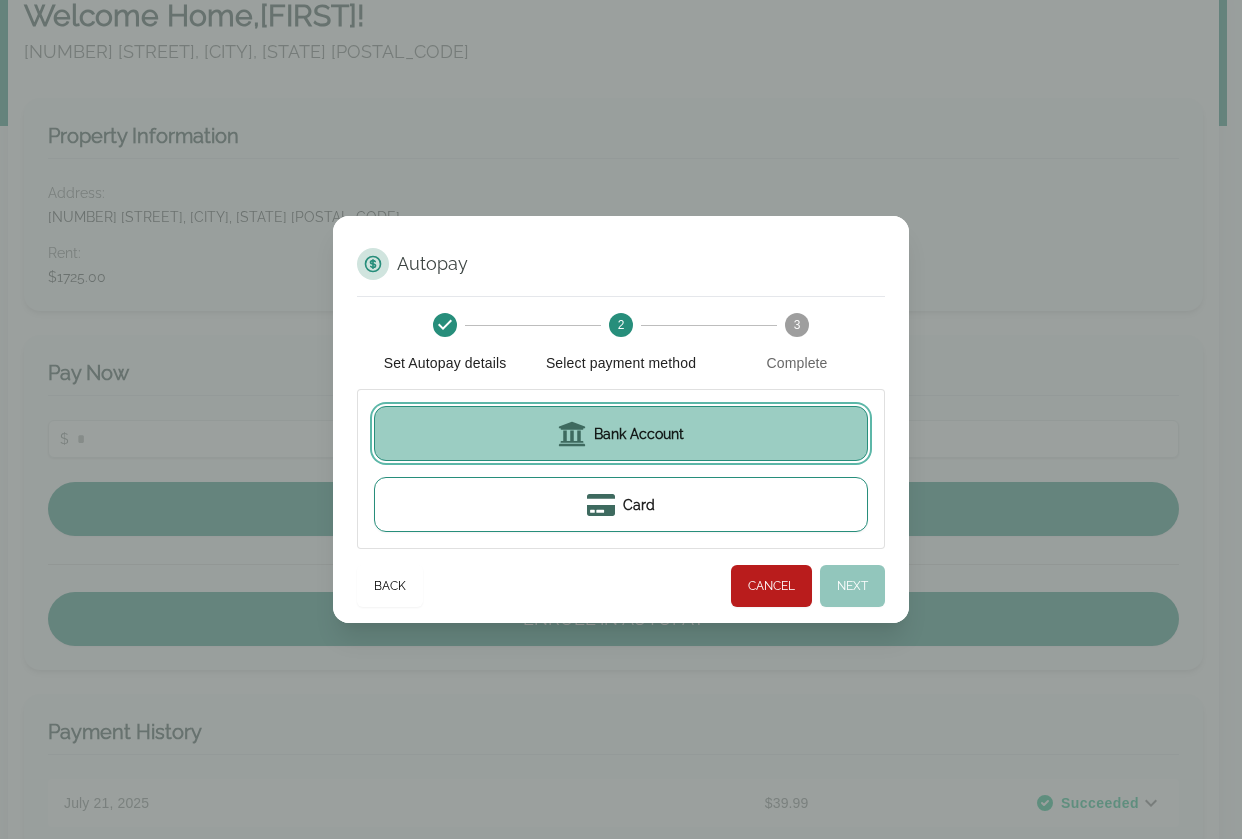 click on "Bank Account" at bounding box center (639, 434) 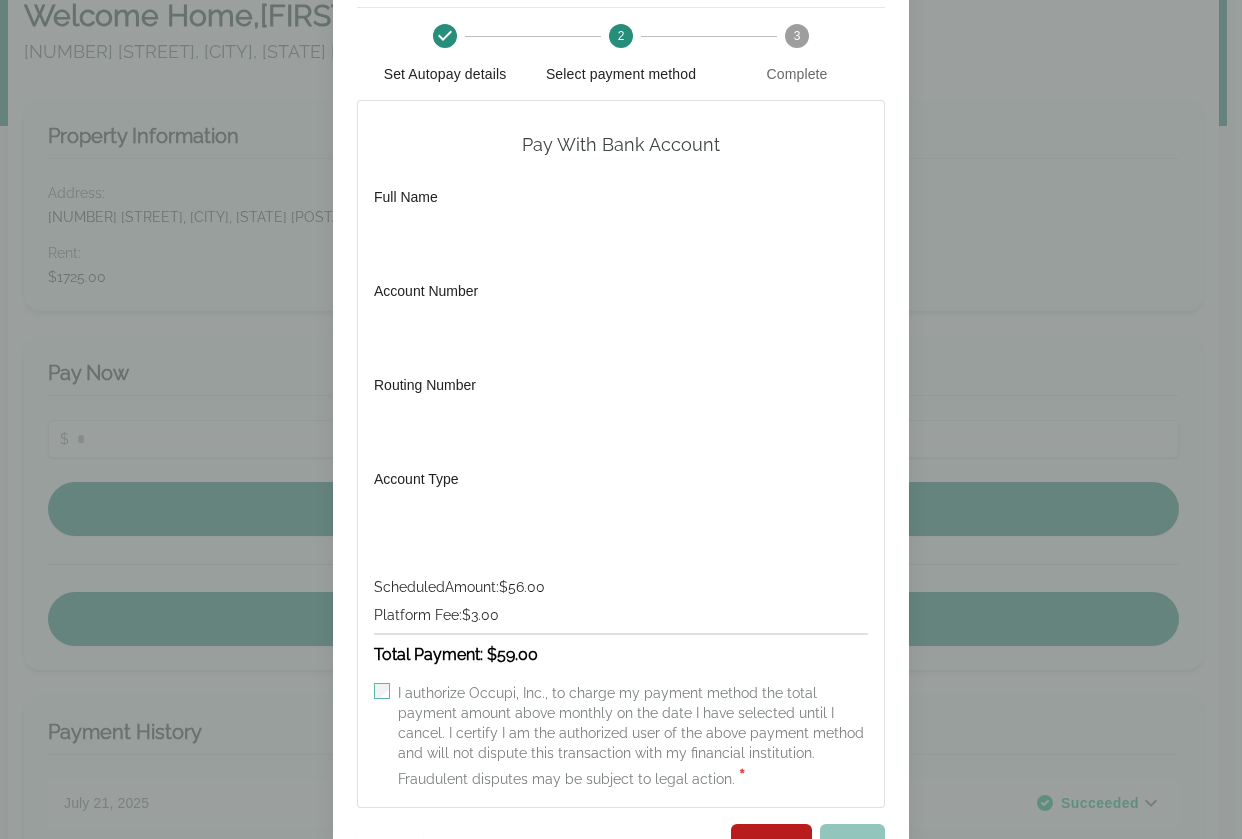 scroll, scrollTop: 161, scrollLeft: 0, axis: vertical 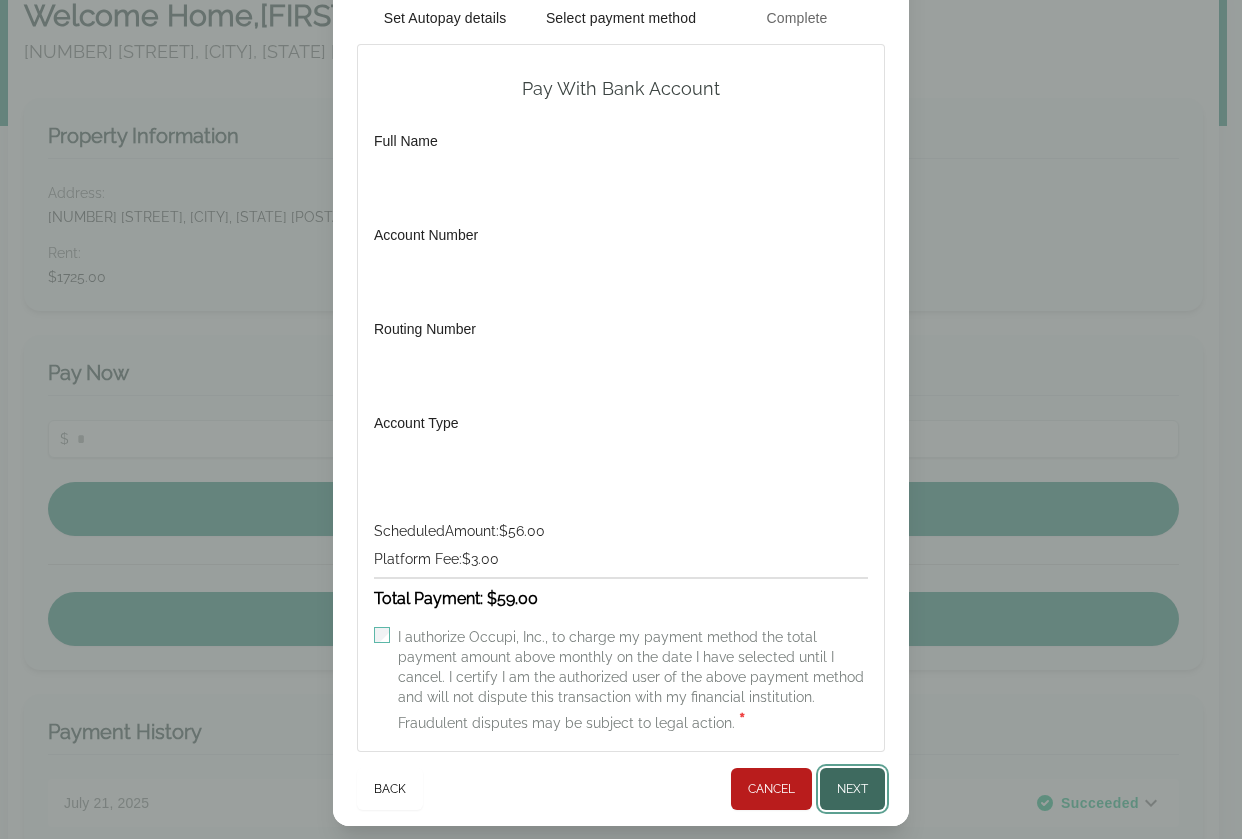 click on "Next" at bounding box center [852, 789] 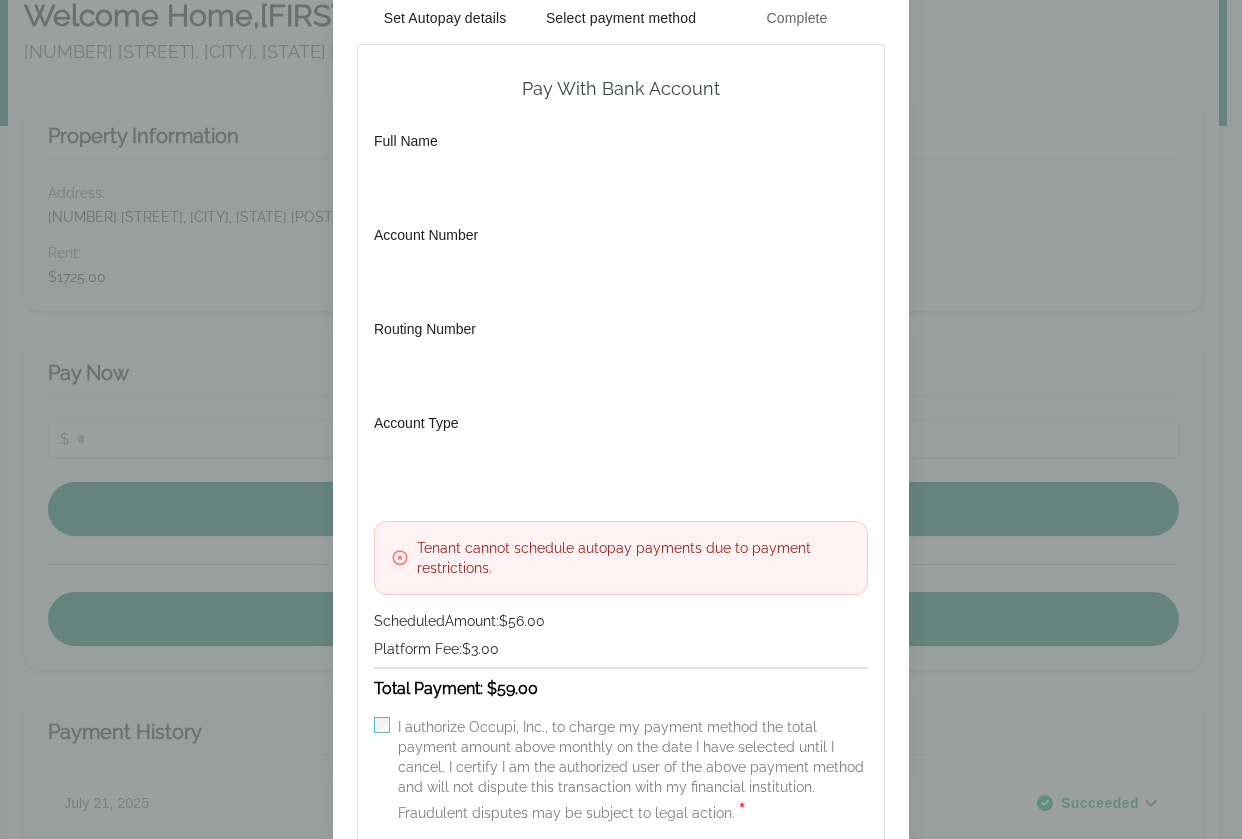 click on "Autopay Set Autopay details 2 Select payment method 3 Complete Pay With Bank Account Full Name Transit Number Institution Number Account Number Routing Number Account Type Country Tenant cannot schedule autopay payments due to payment restrictions. Scheduled  Amount:  $56.00 Platform Fee:  $3.00 Total Payment:   $59.00 I authorize Occupi, Inc., to charge my payment method the total payment amount above monthly on the date I have selected until I cancel. I certify I am the authorized user of the above payment method and will not dispute this transaction with my financial institution. Fraudulent disputes may be subject to legal action.   * Back Cancel Next" at bounding box center (621, 393) 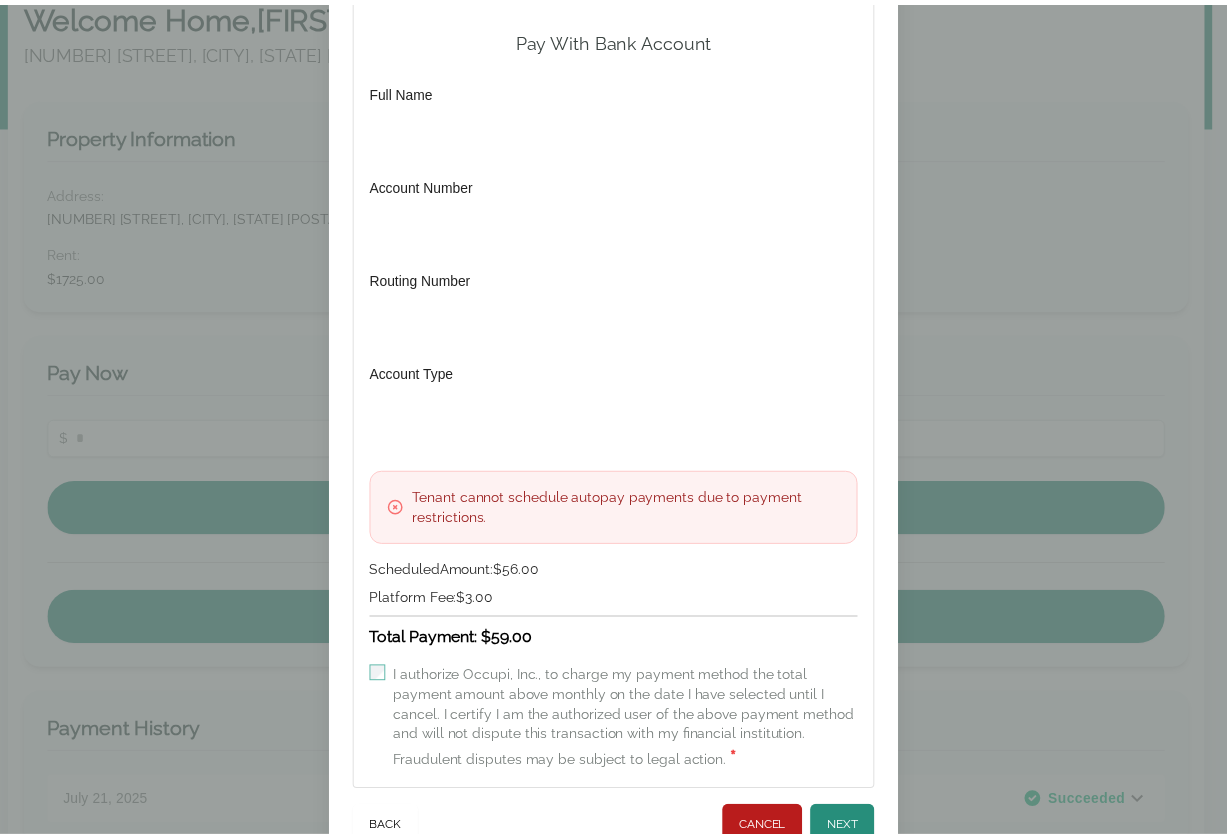 scroll, scrollTop: 270, scrollLeft: 0, axis: vertical 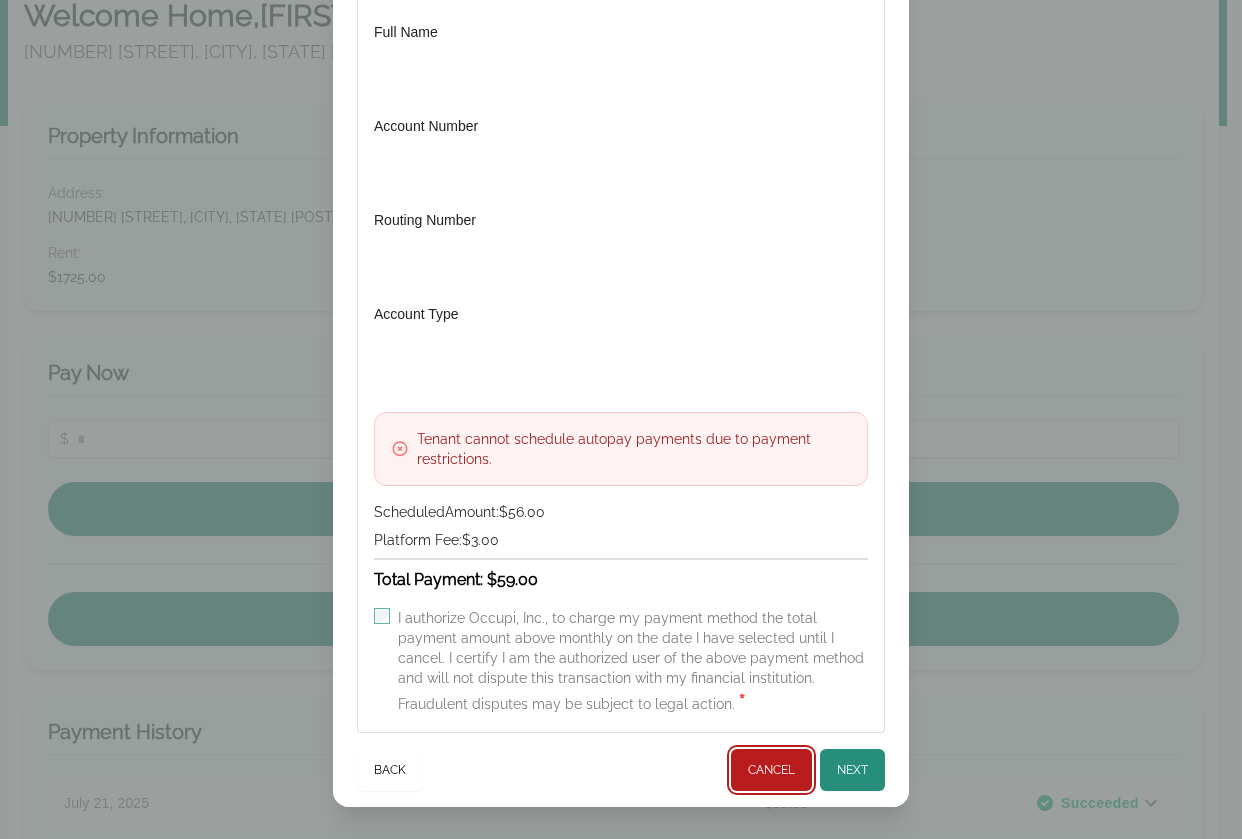 click on "Cancel" at bounding box center [771, 770] 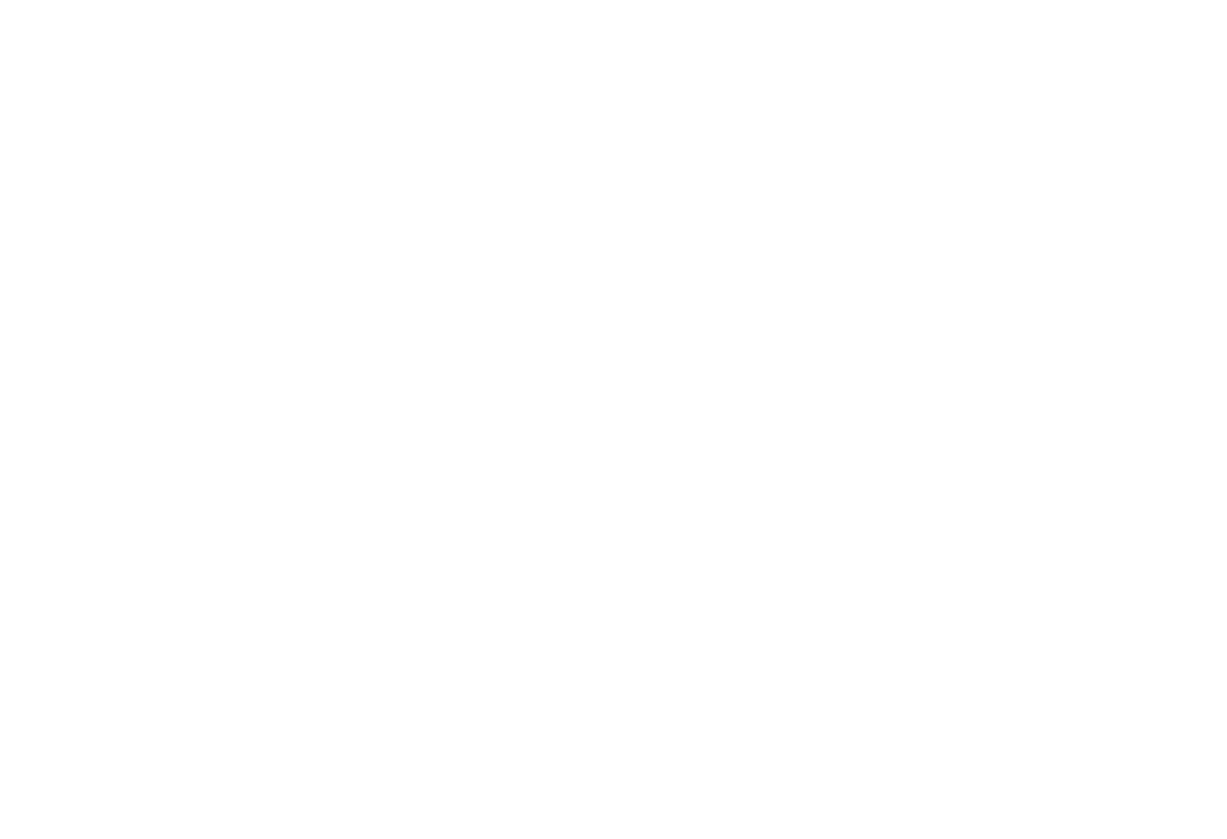 scroll, scrollTop: 98, scrollLeft: 0, axis: vertical 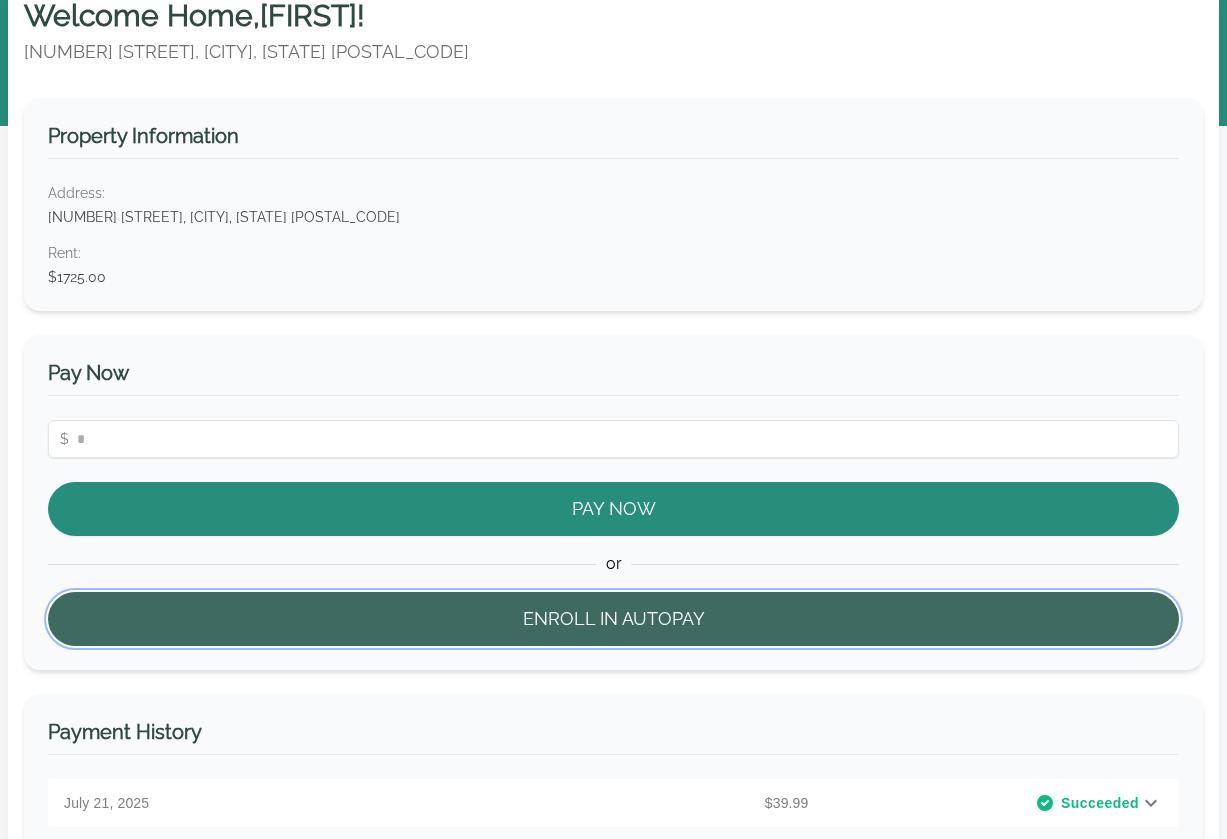click on "Enroll in Autopay" at bounding box center (613, 619) 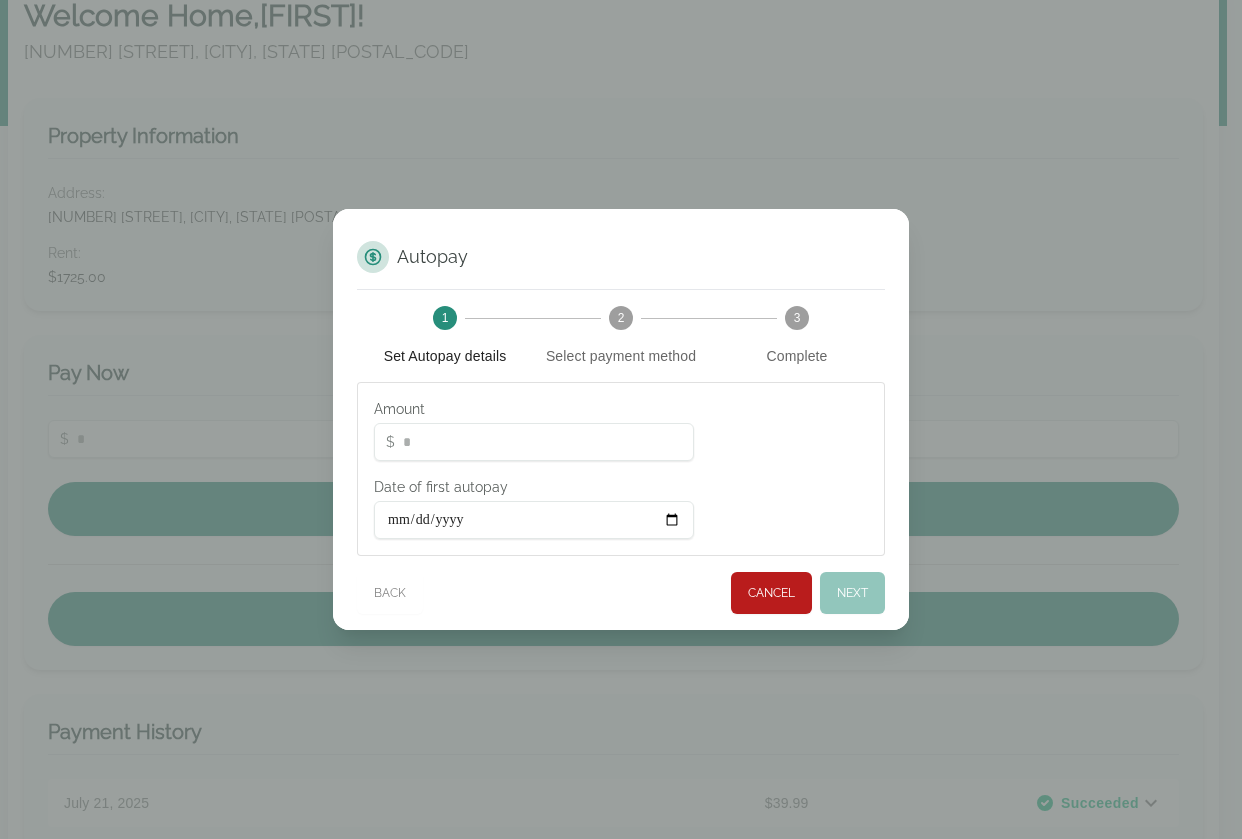 click on "*" at bounding box center [534, 442] 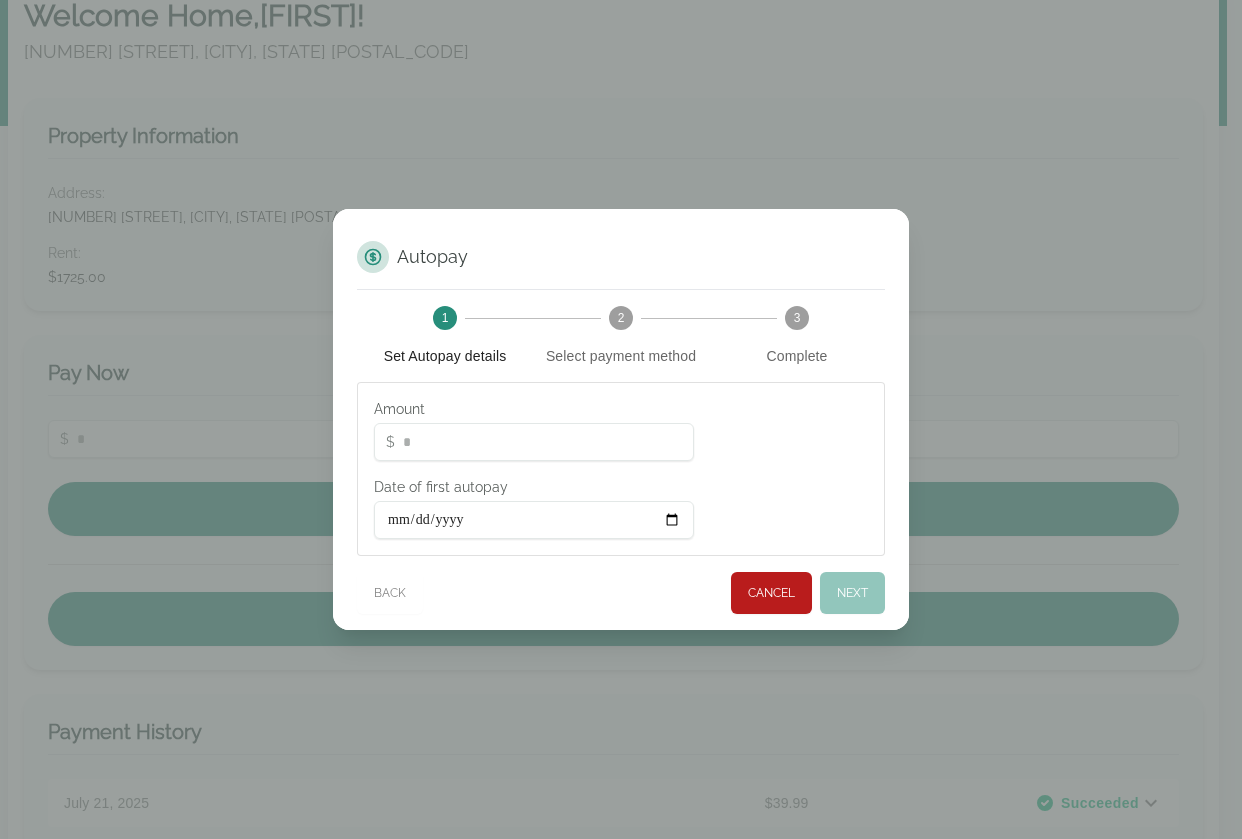 type on "***" 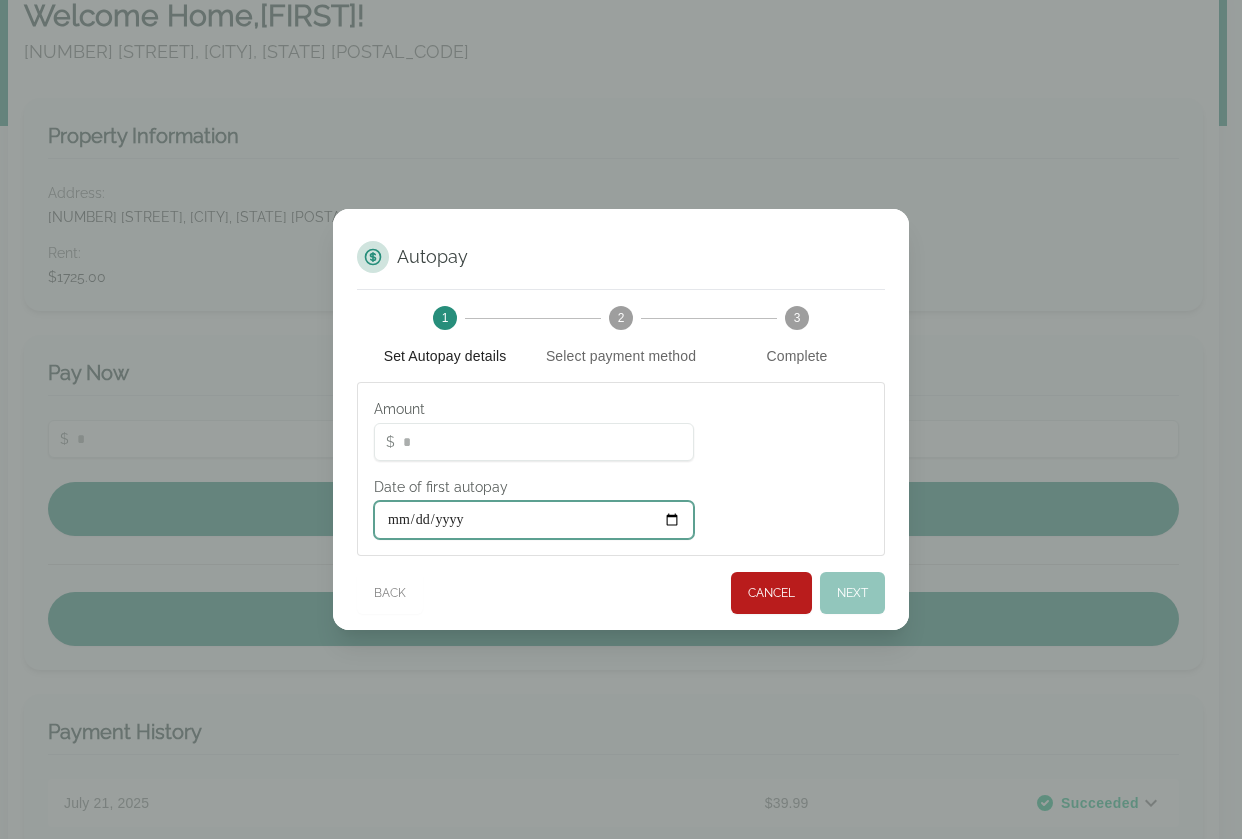 click on "Date of first autopay" at bounding box center (534, 520) 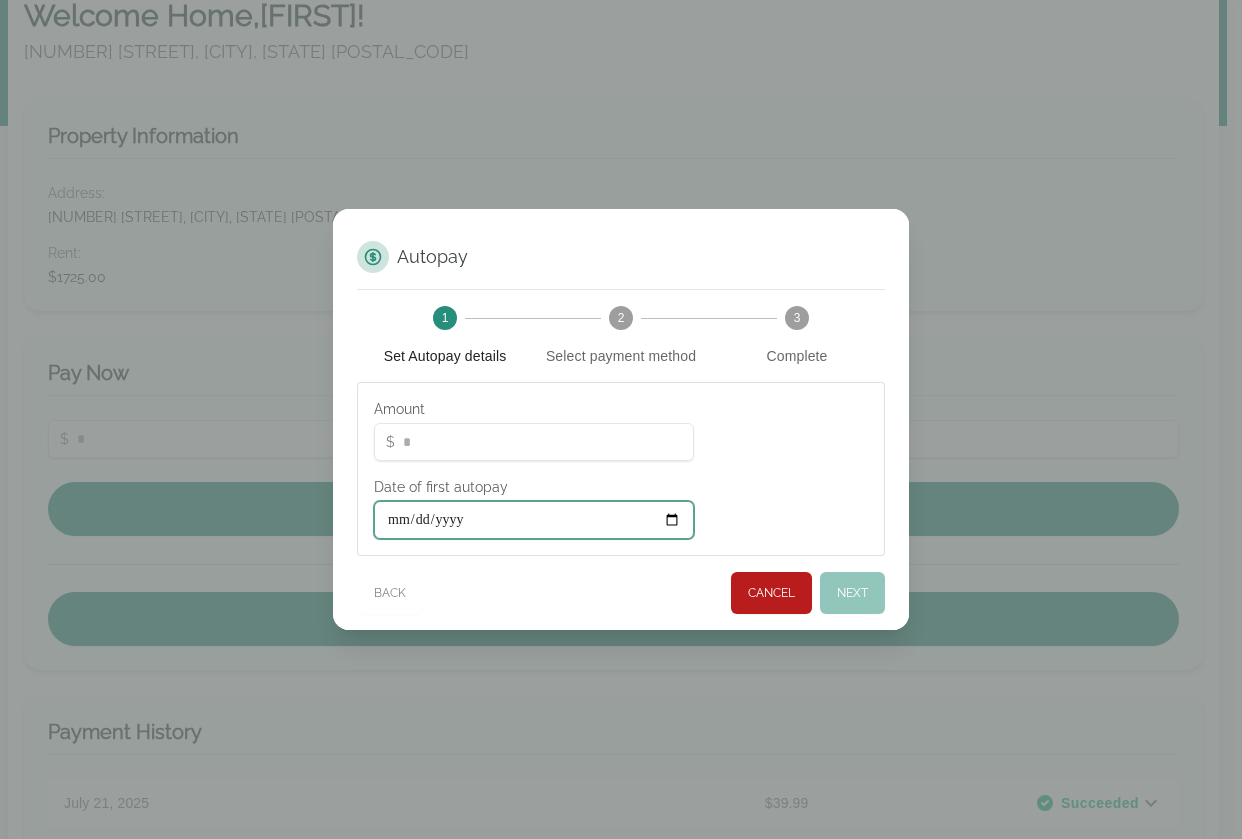 type on "**********" 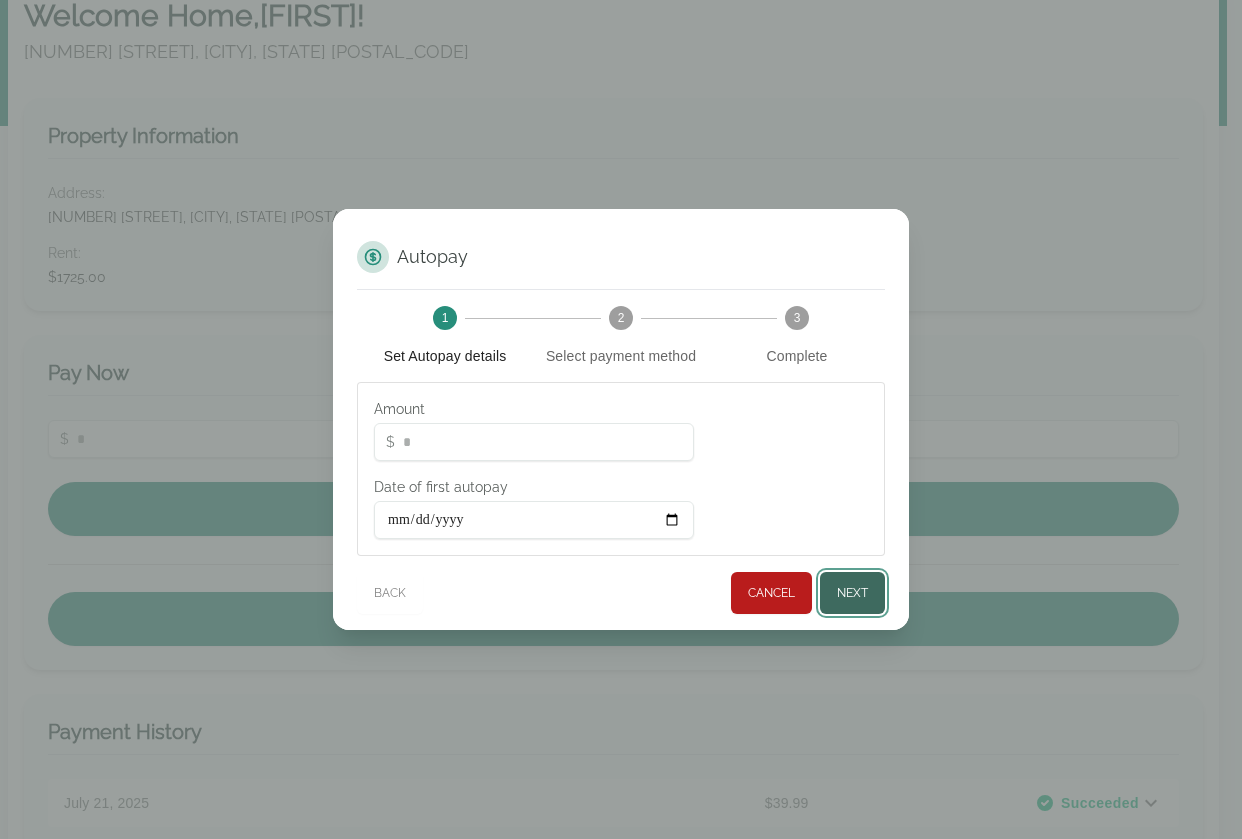 click on "Next" at bounding box center [852, 593] 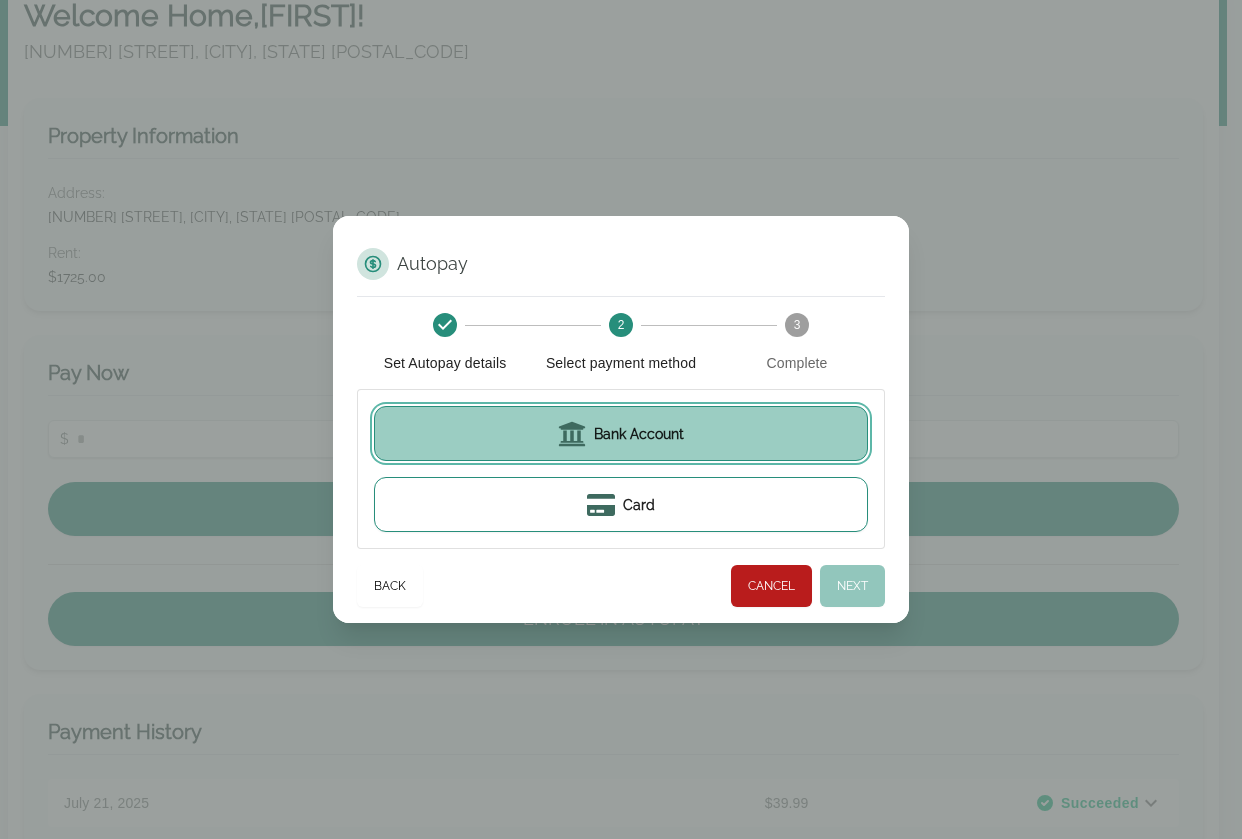 click on "Bank Account" at bounding box center [621, 433] 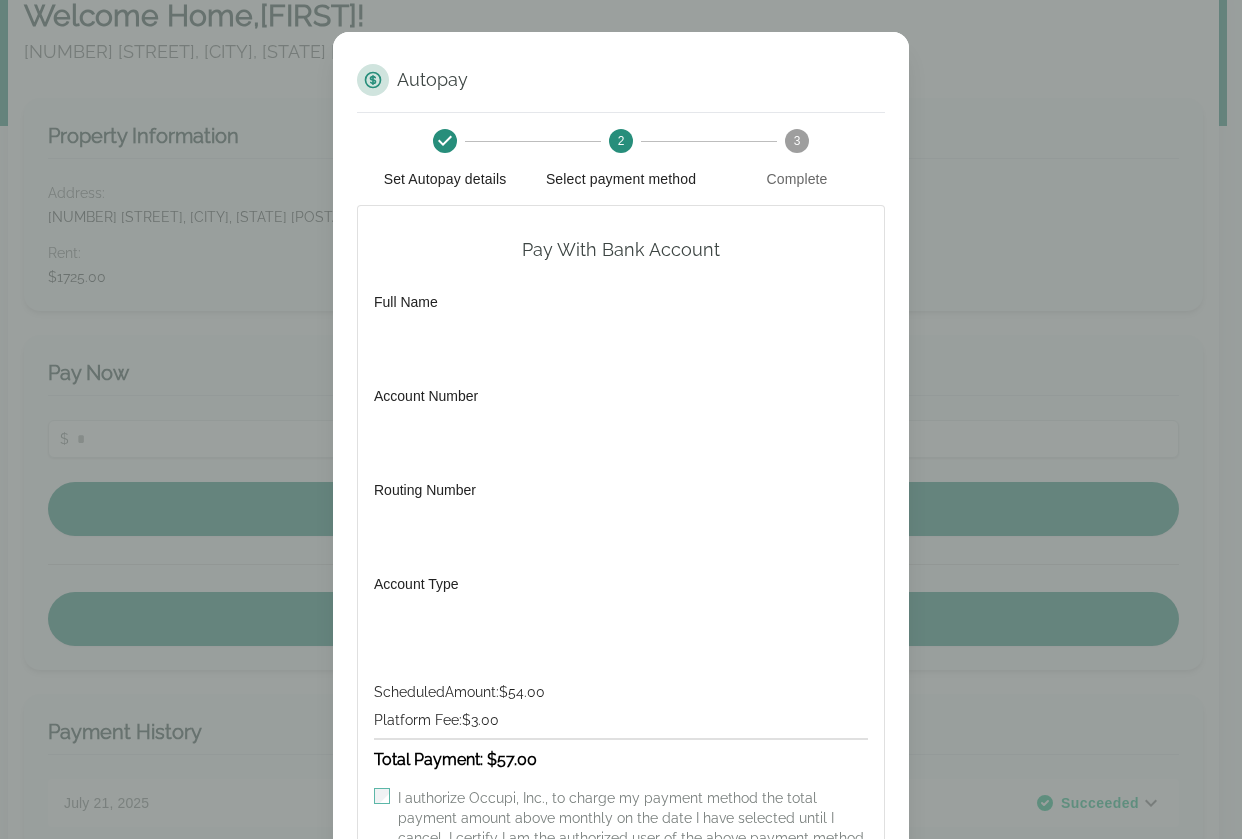 scroll, scrollTop: 180, scrollLeft: 0, axis: vertical 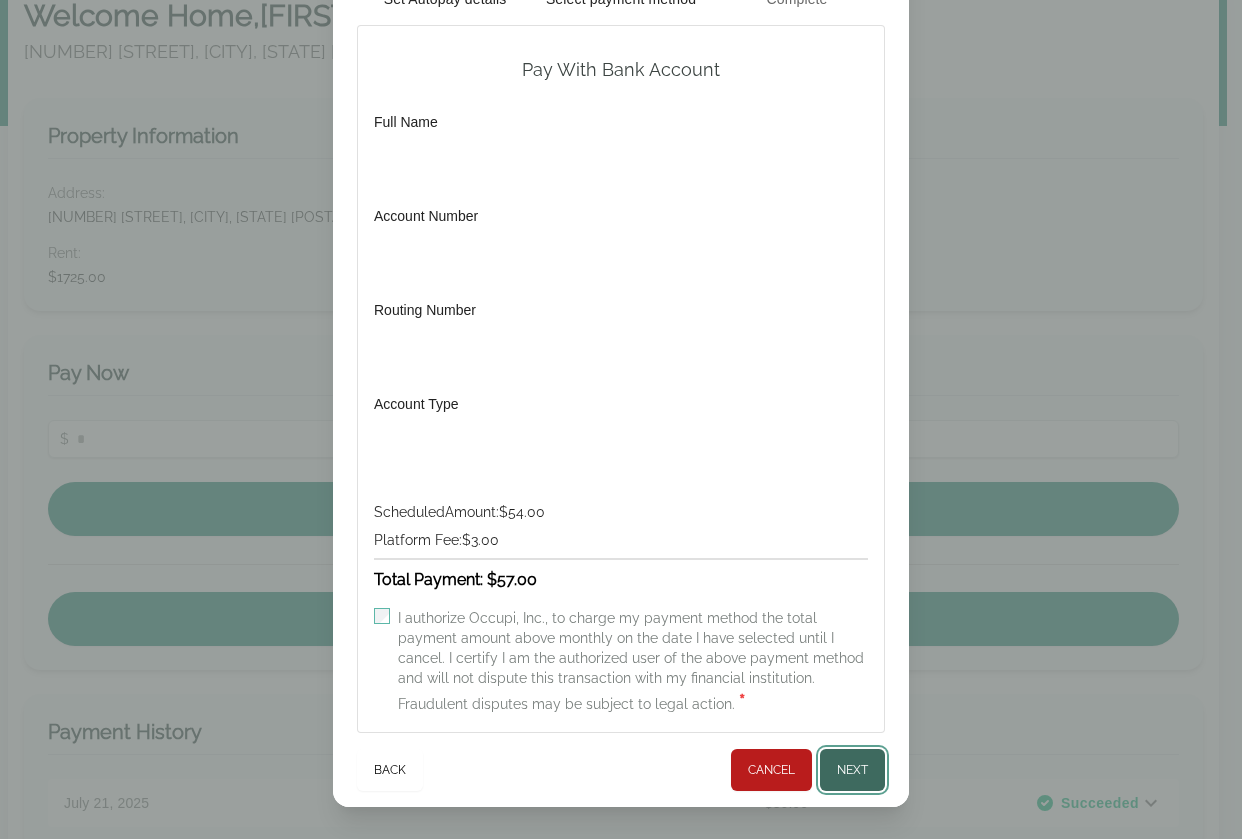 click on "Next" at bounding box center (852, 770) 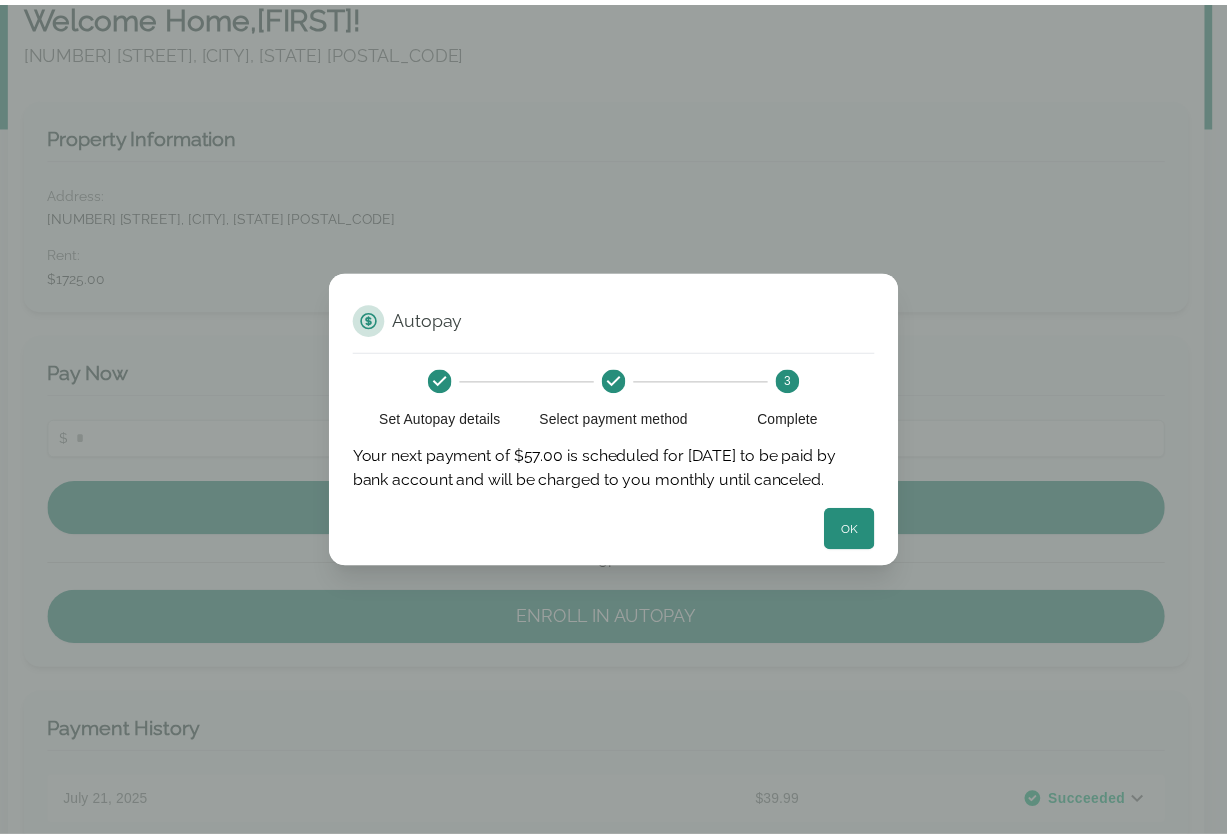 scroll, scrollTop: 0, scrollLeft: 0, axis: both 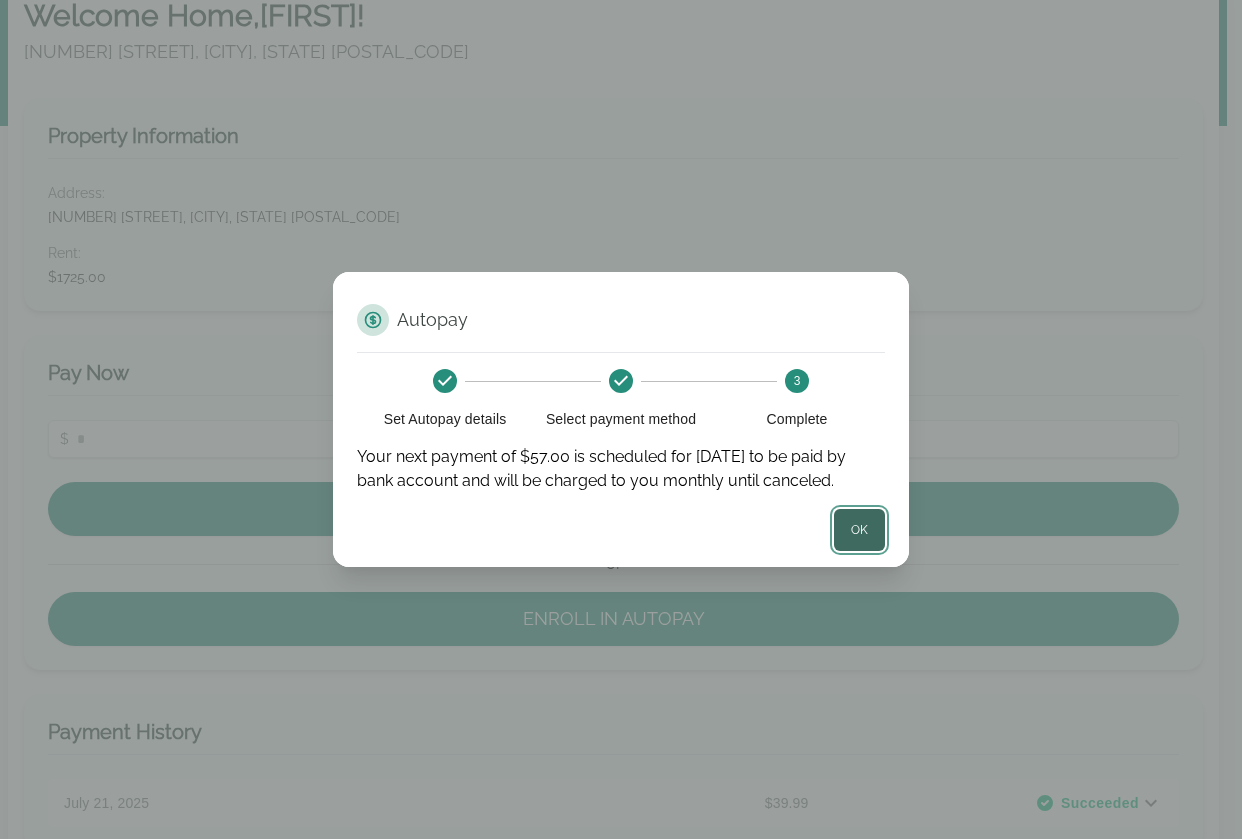 click on "OK" at bounding box center (859, 530) 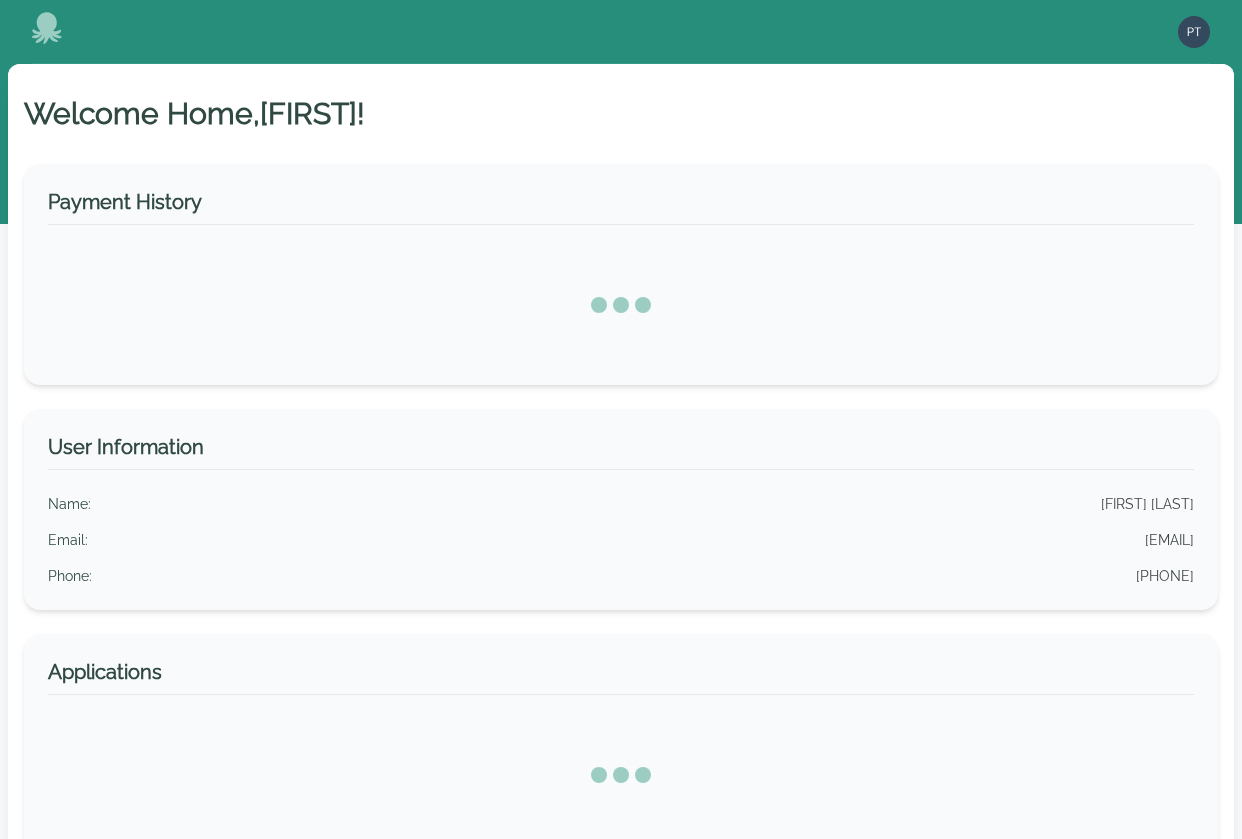 scroll, scrollTop: 98, scrollLeft: 0, axis: vertical 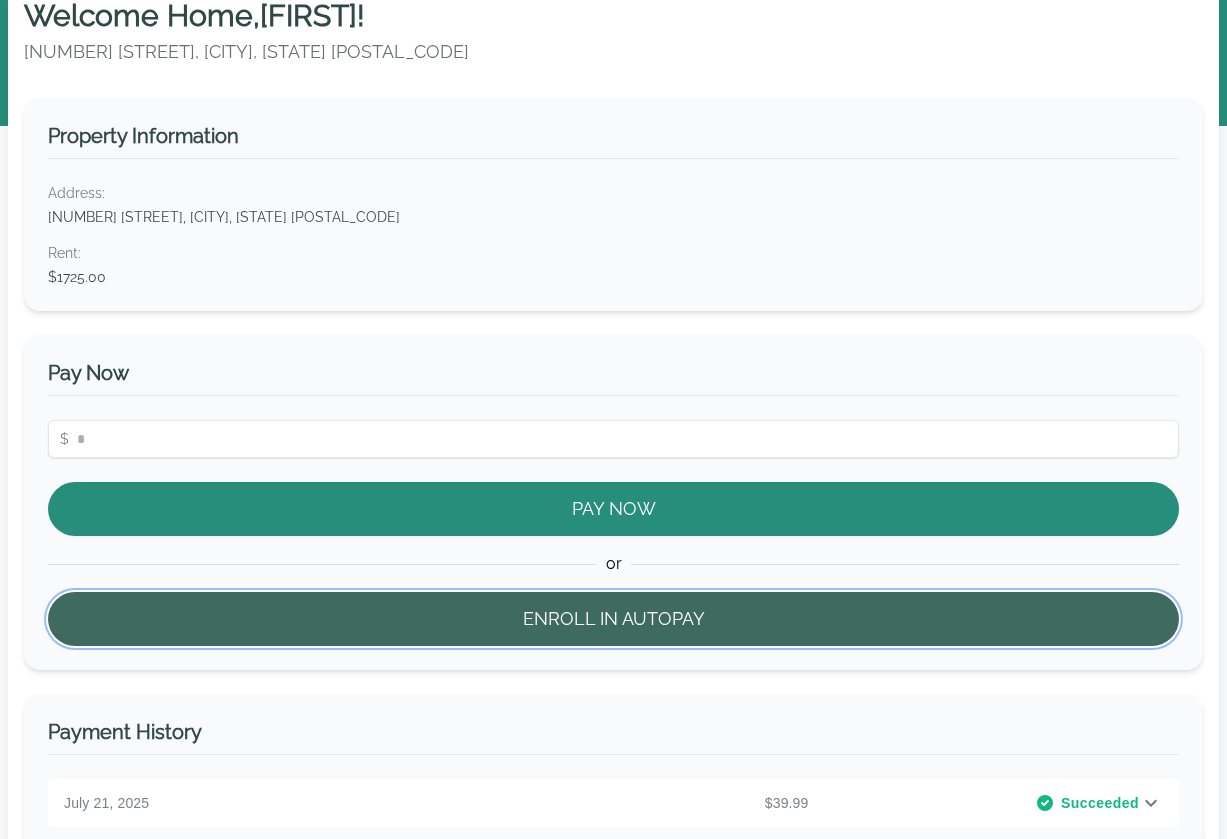 click on "Enroll in Autopay" at bounding box center [613, 619] 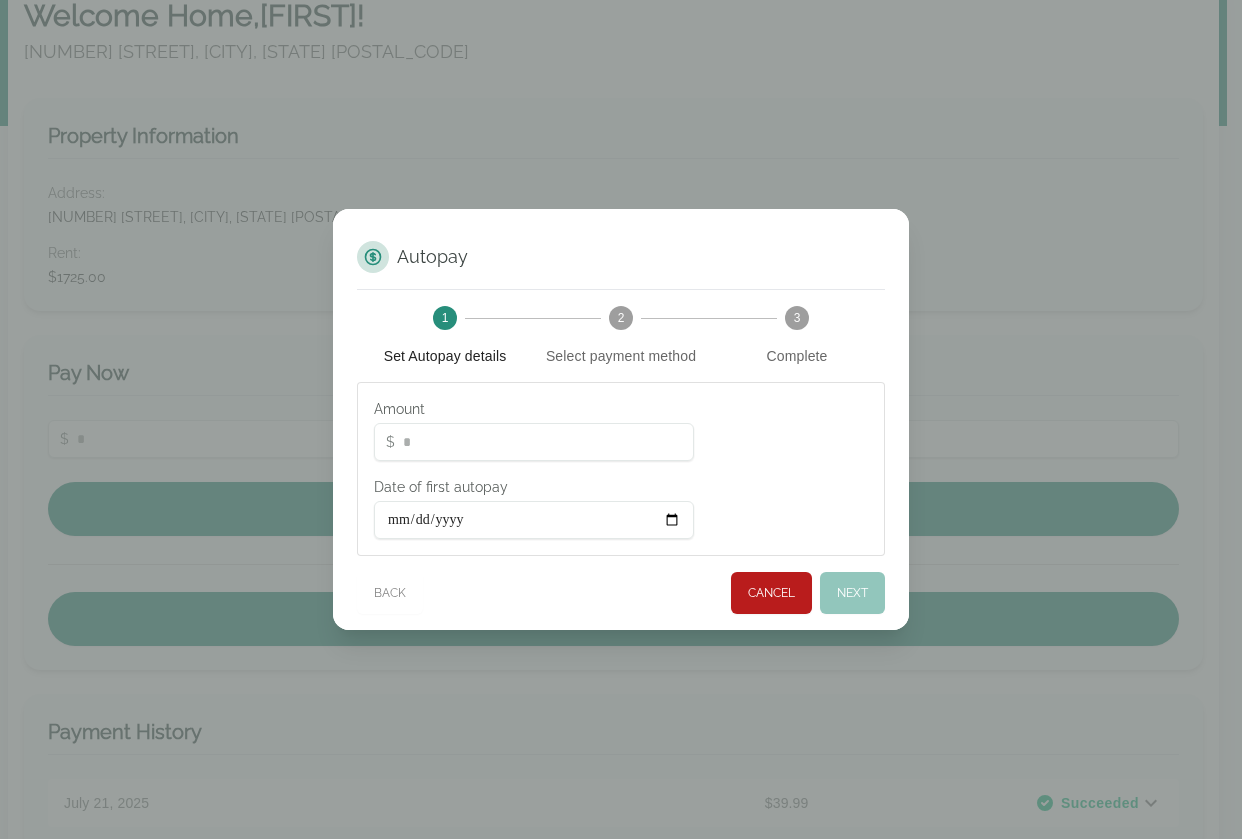 click on "*" at bounding box center [534, 442] 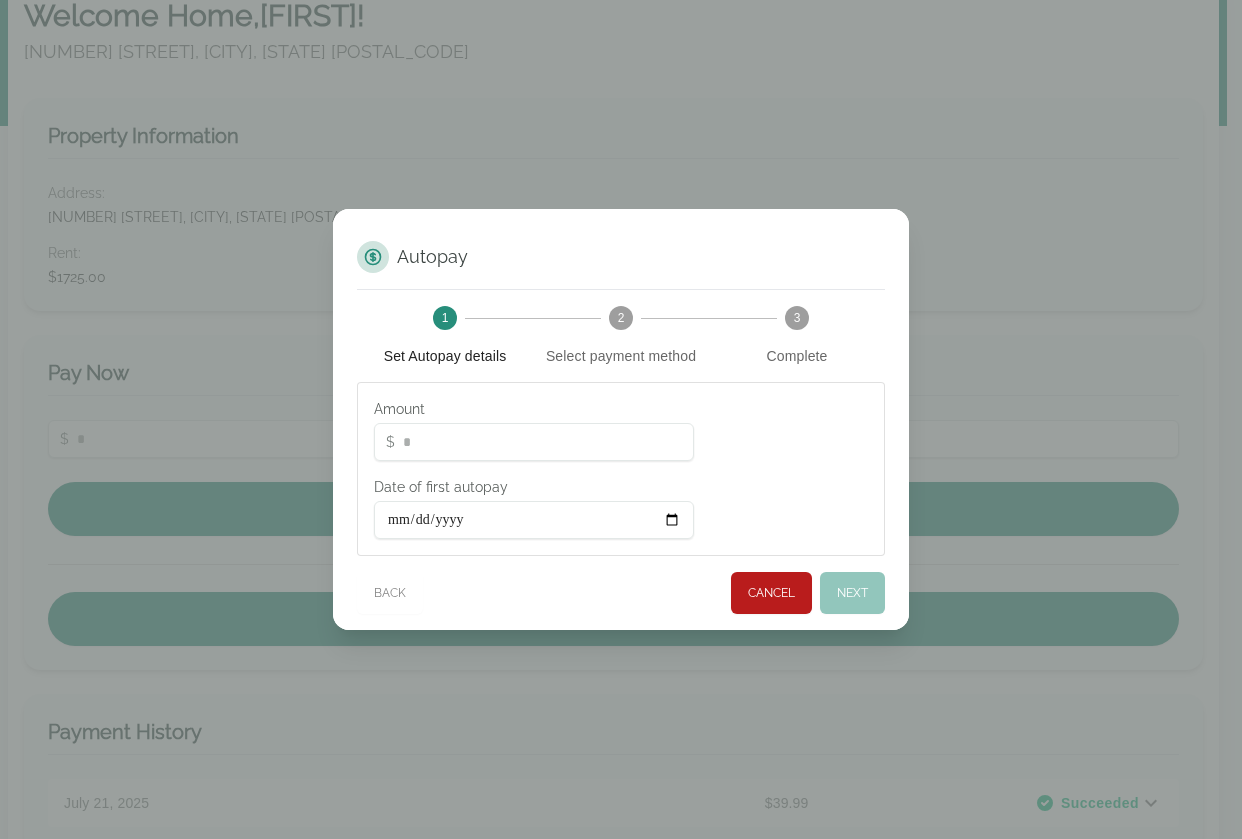 type on "***" 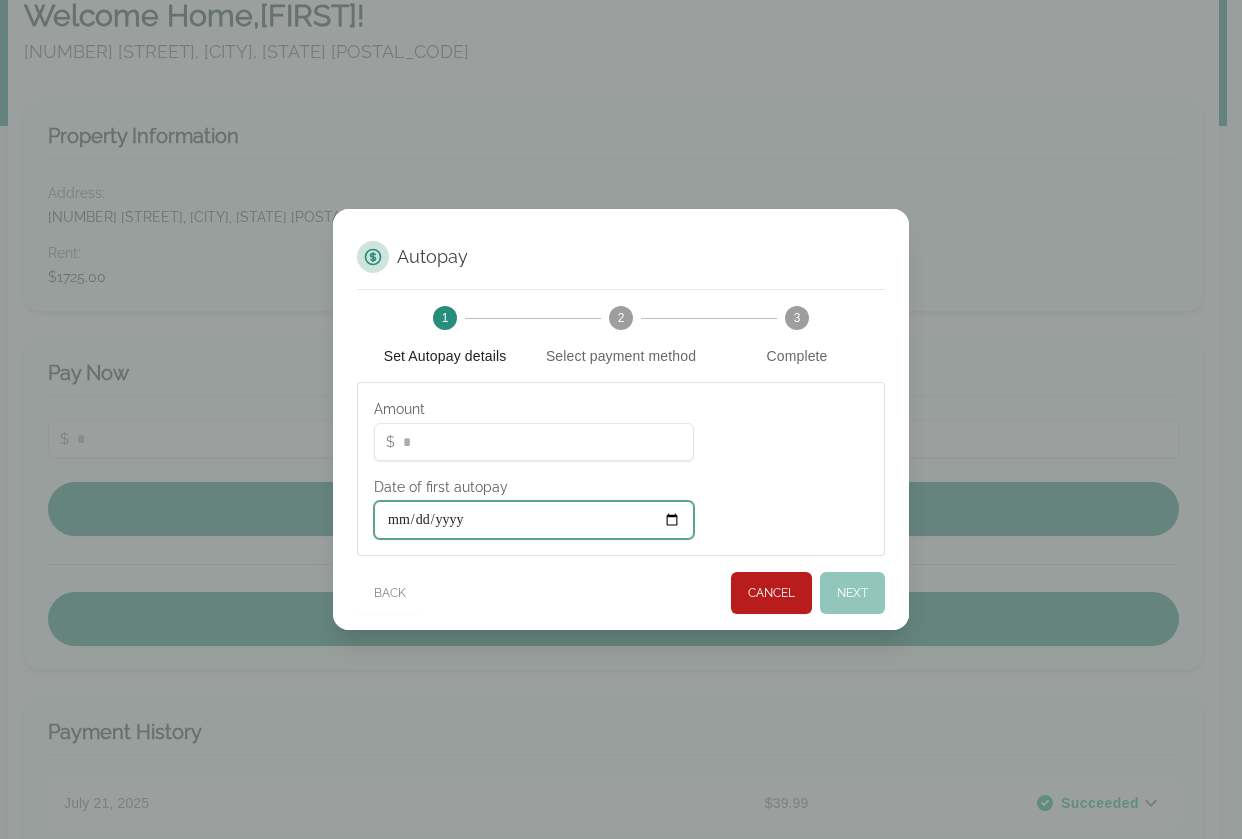 click on "Date of first autopay" at bounding box center (534, 520) 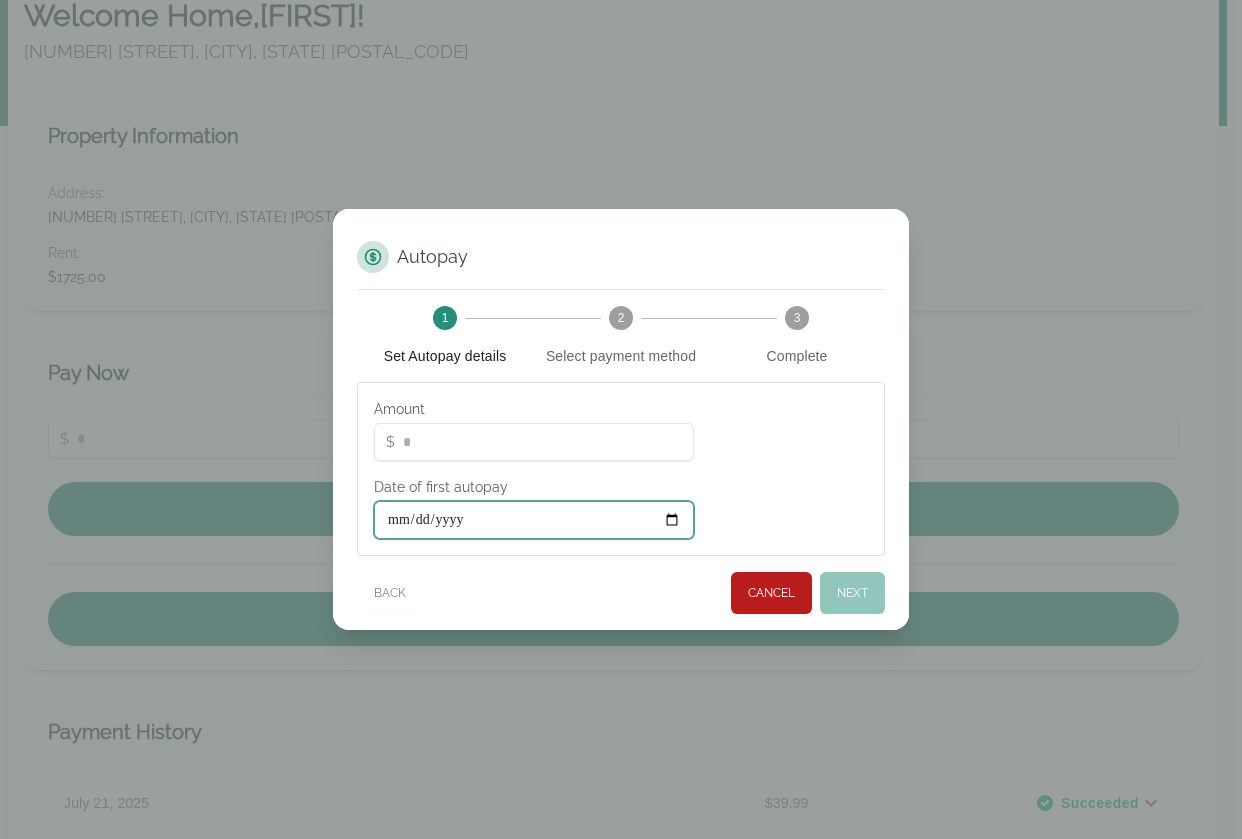 type on "**********" 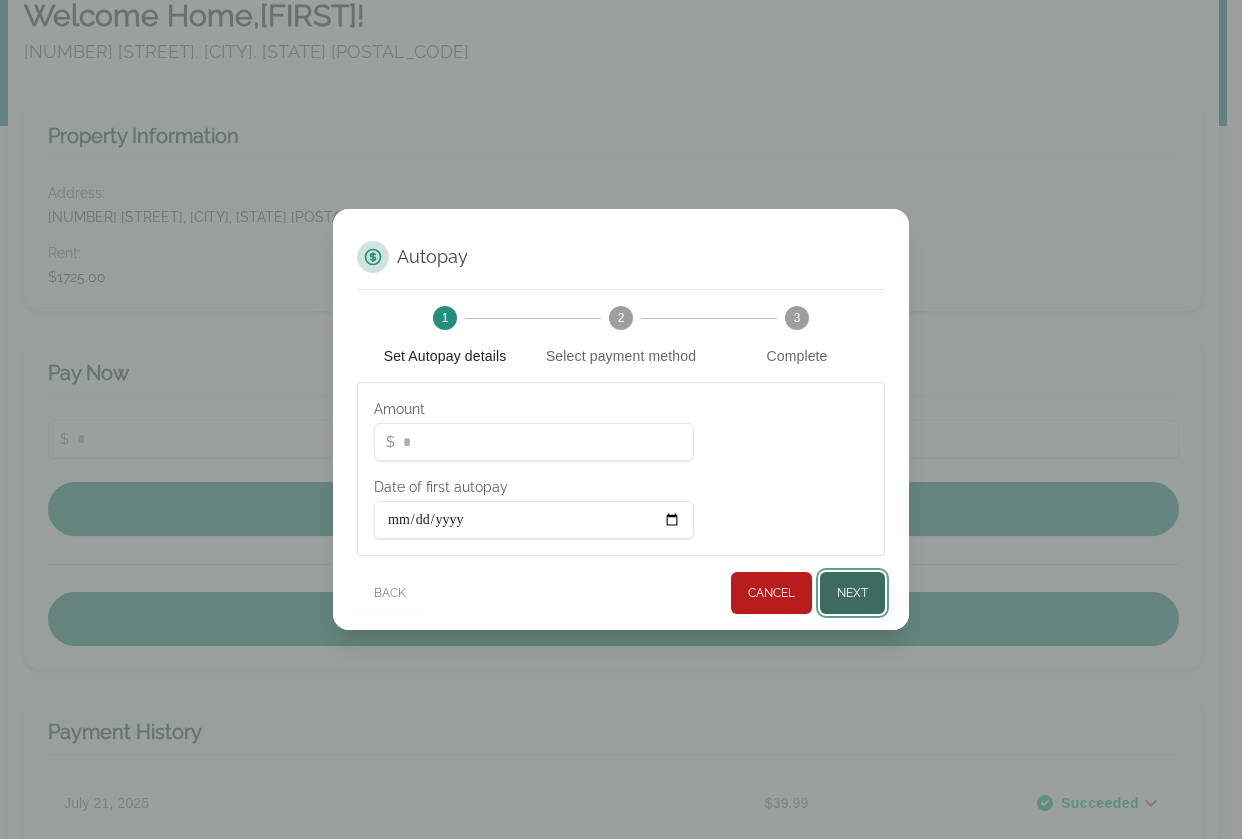 click on "Next" at bounding box center [852, 593] 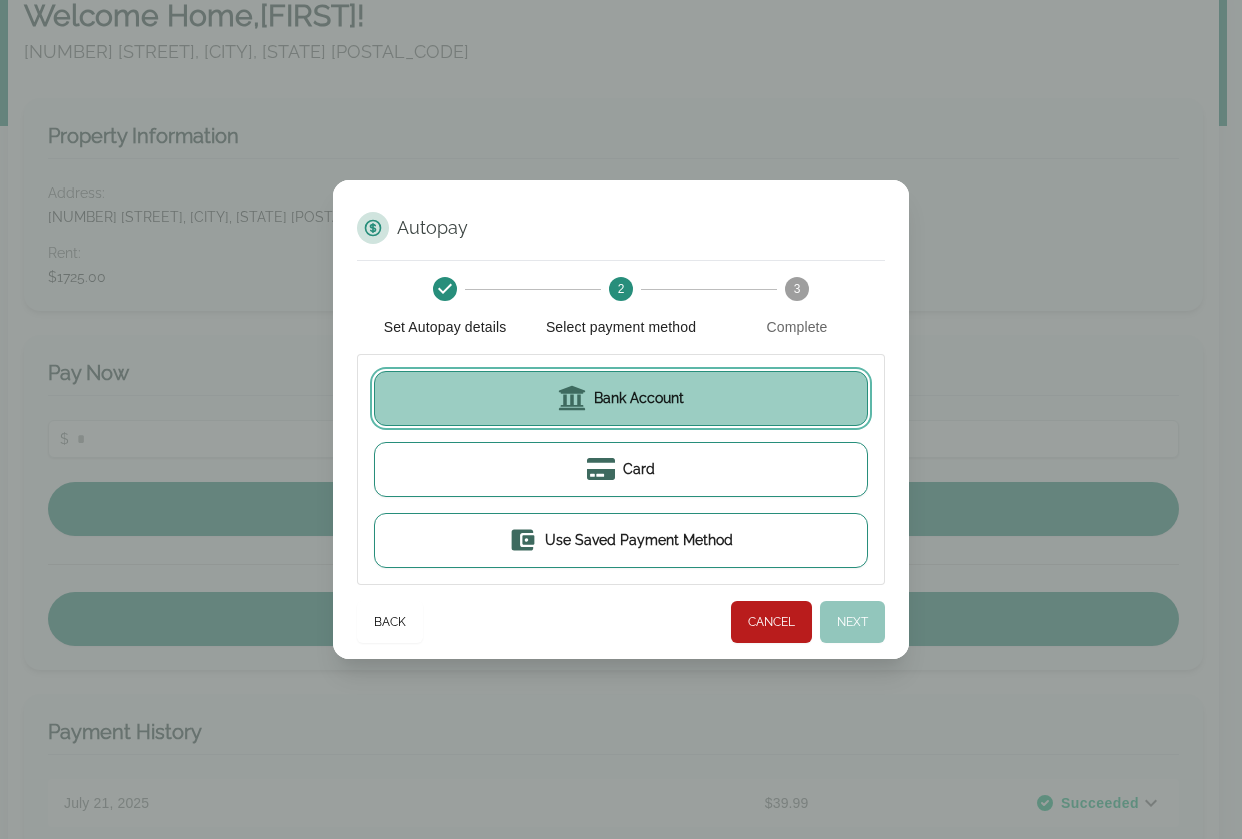 click on "Bank Account" at bounding box center [621, 398] 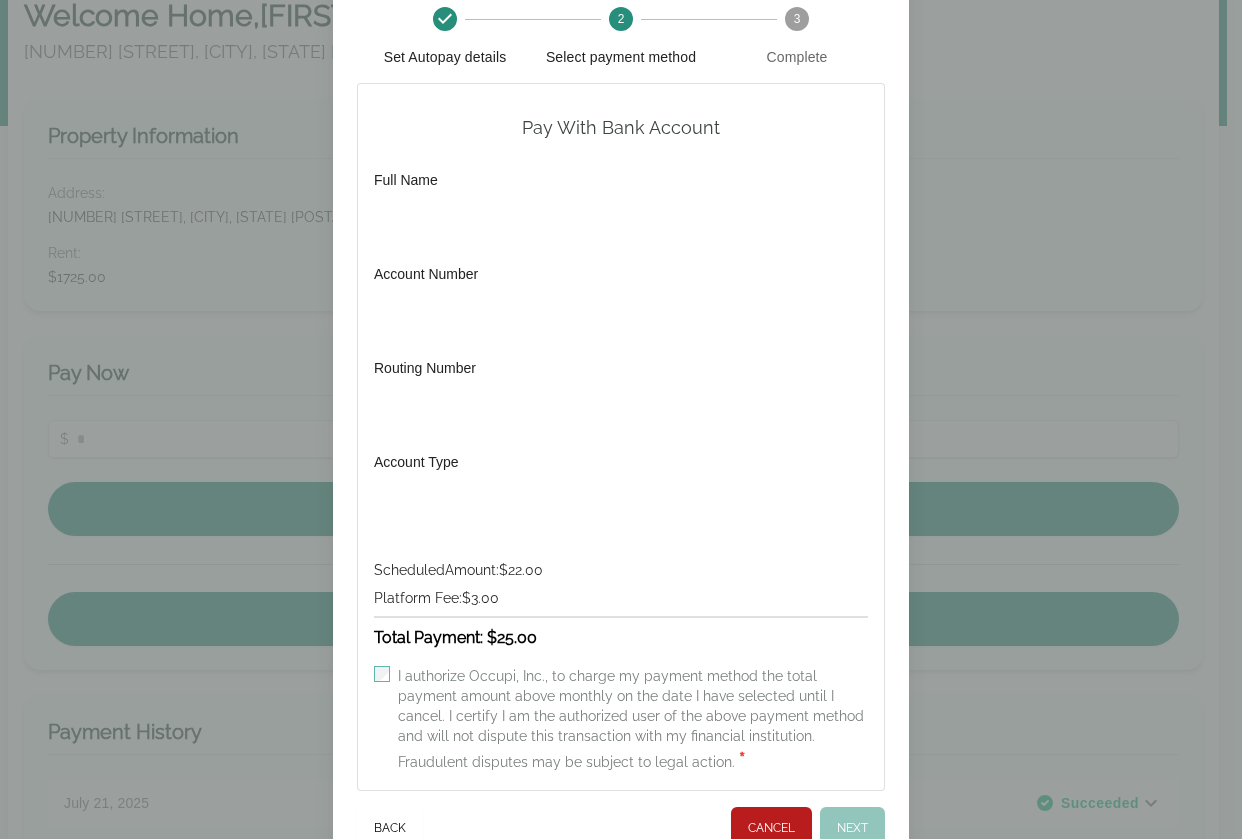 scroll, scrollTop: 180, scrollLeft: 0, axis: vertical 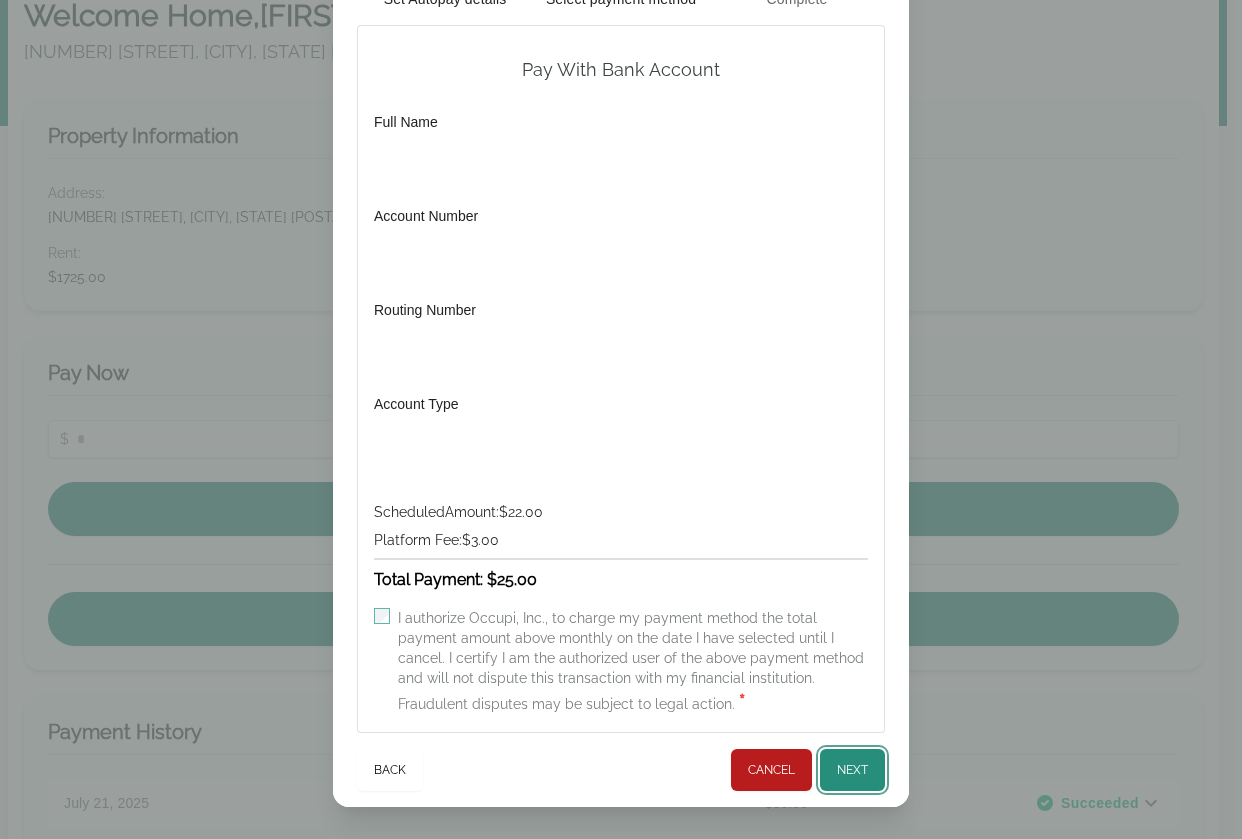 click on "Next" at bounding box center [852, 770] 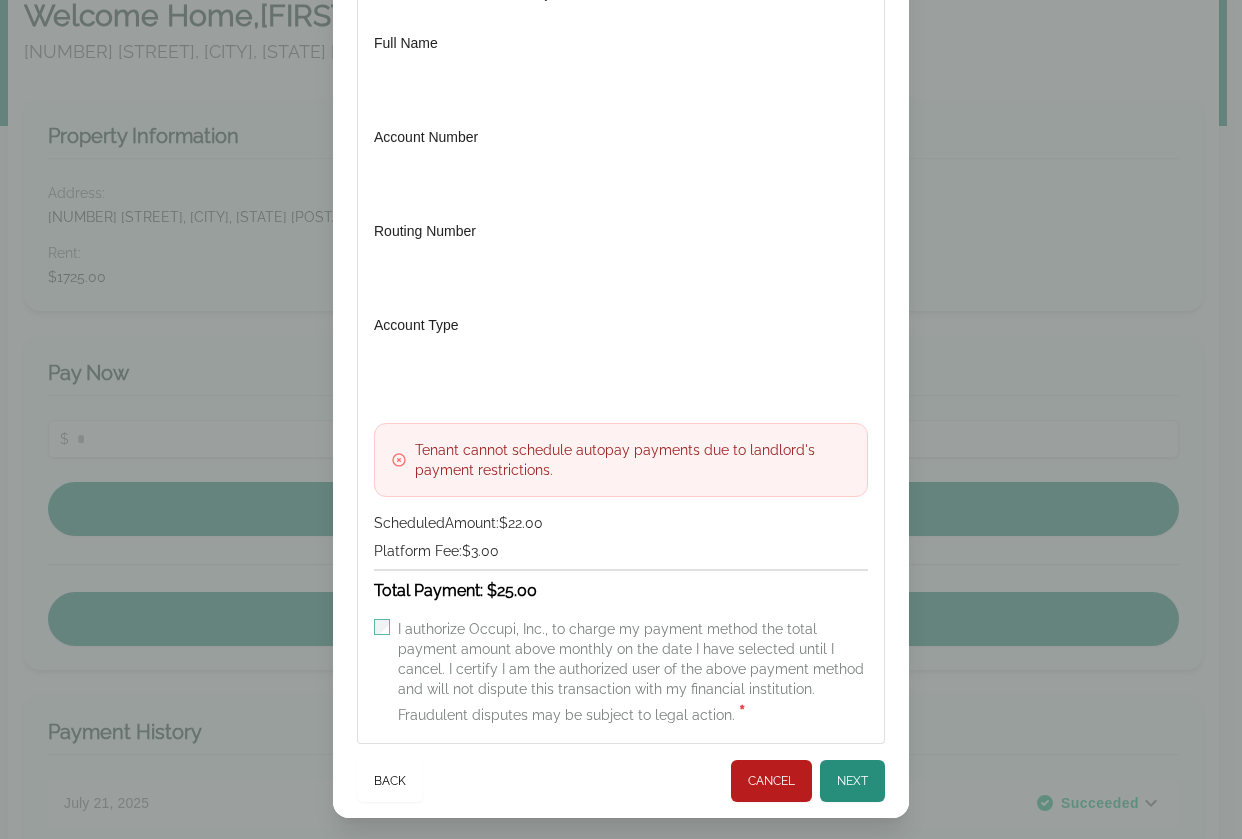 scroll, scrollTop: 270, scrollLeft: 0, axis: vertical 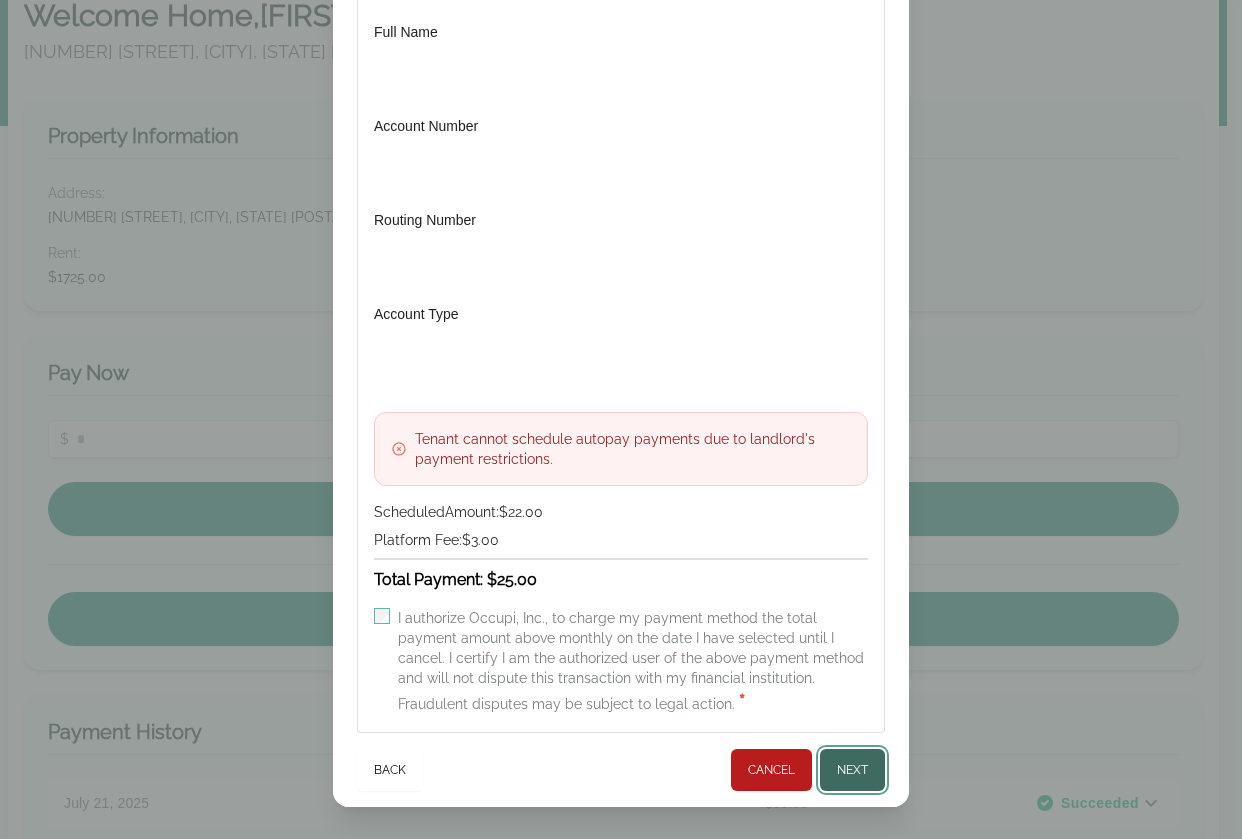 click on "Next" at bounding box center [852, 770] 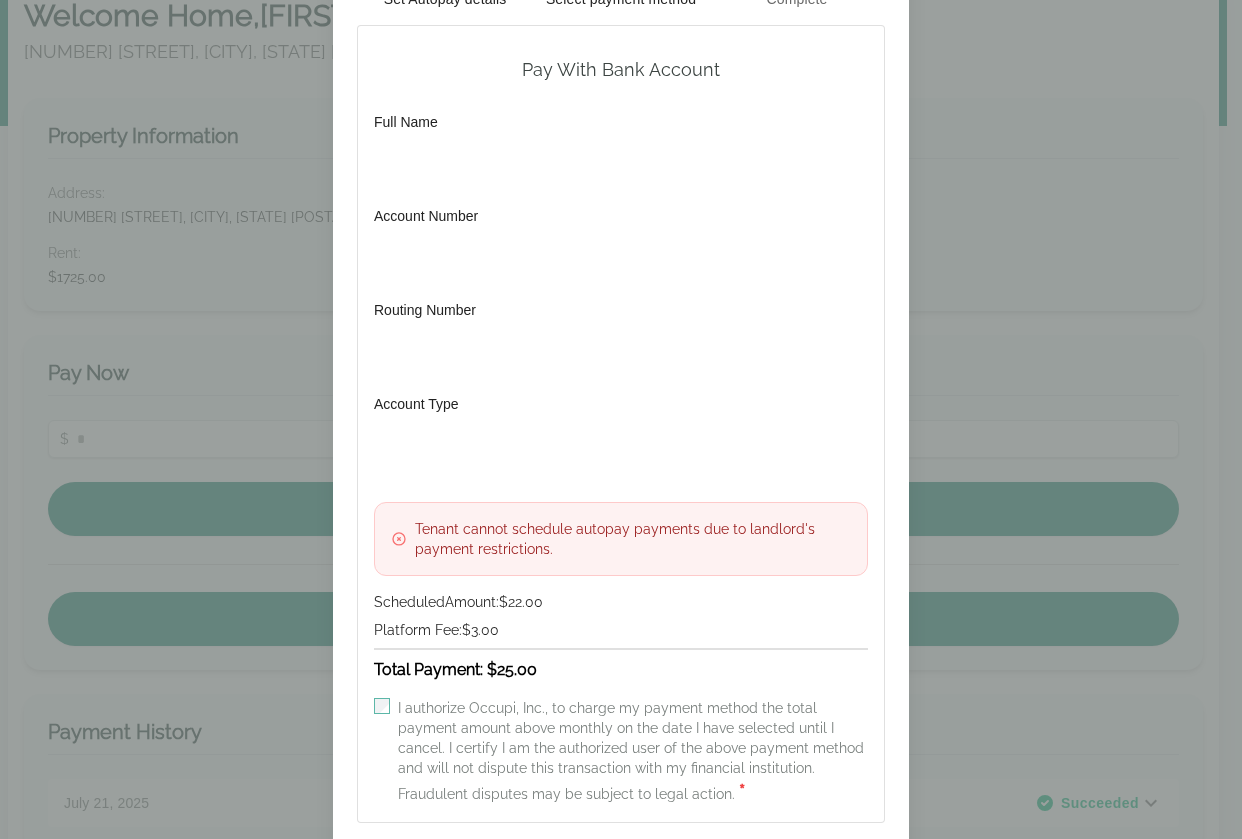 scroll, scrollTop: 270, scrollLeft: 0, axis: vertical 